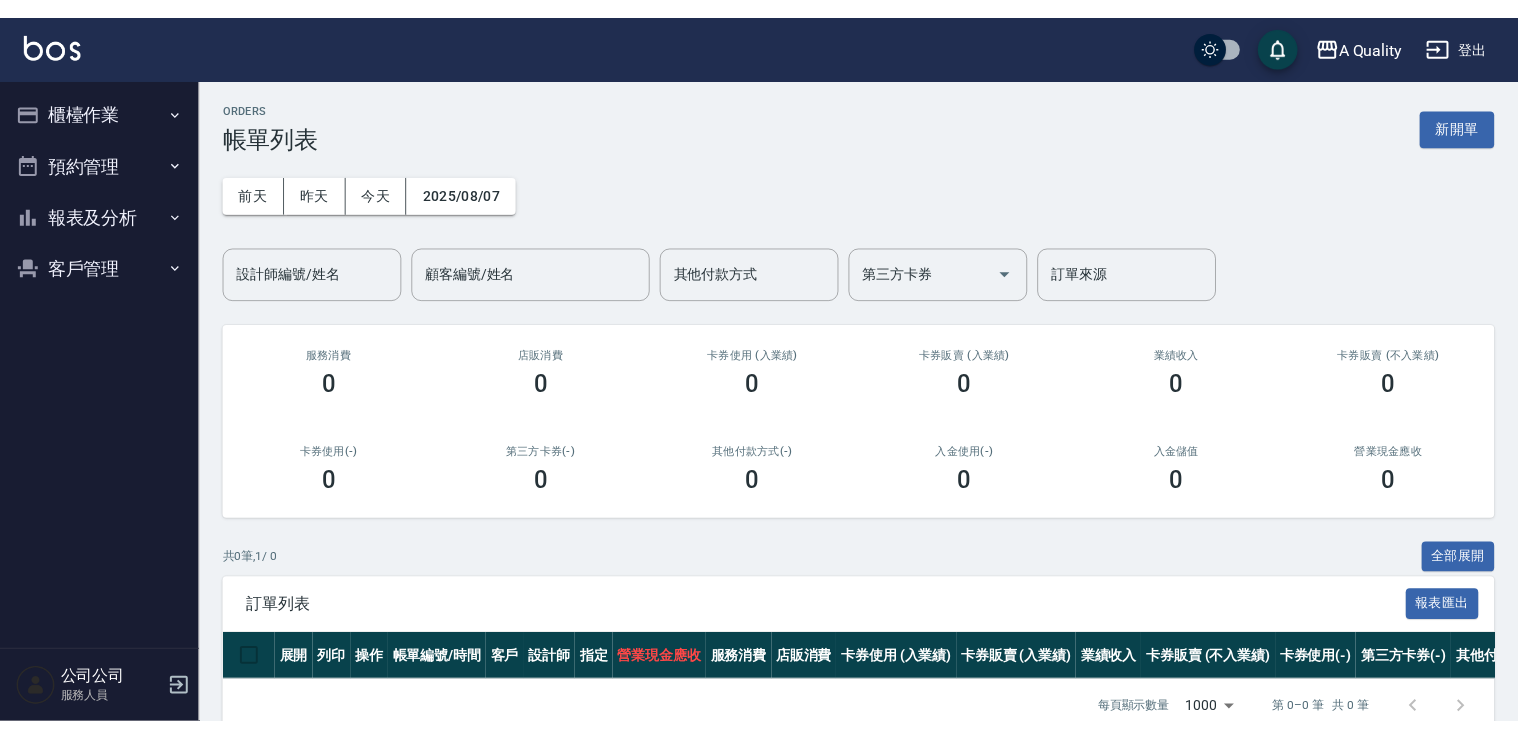 scroll, scrollTop: 0, scrollLeft: 0, axis: both 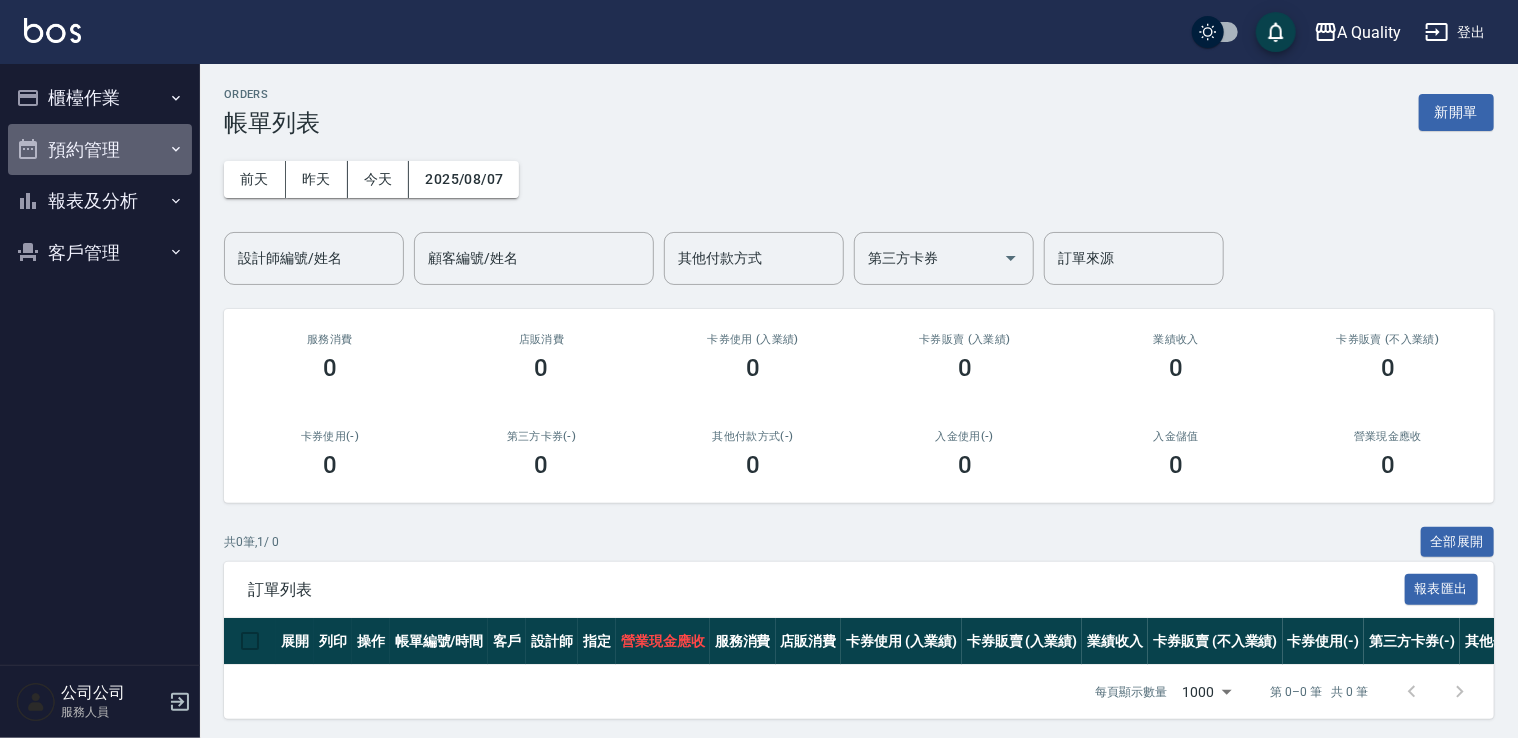 drag, startPoint x: 96, startPoint y: 143, endPoint x: 108, endPoint y: 142, distance: 12.0415945 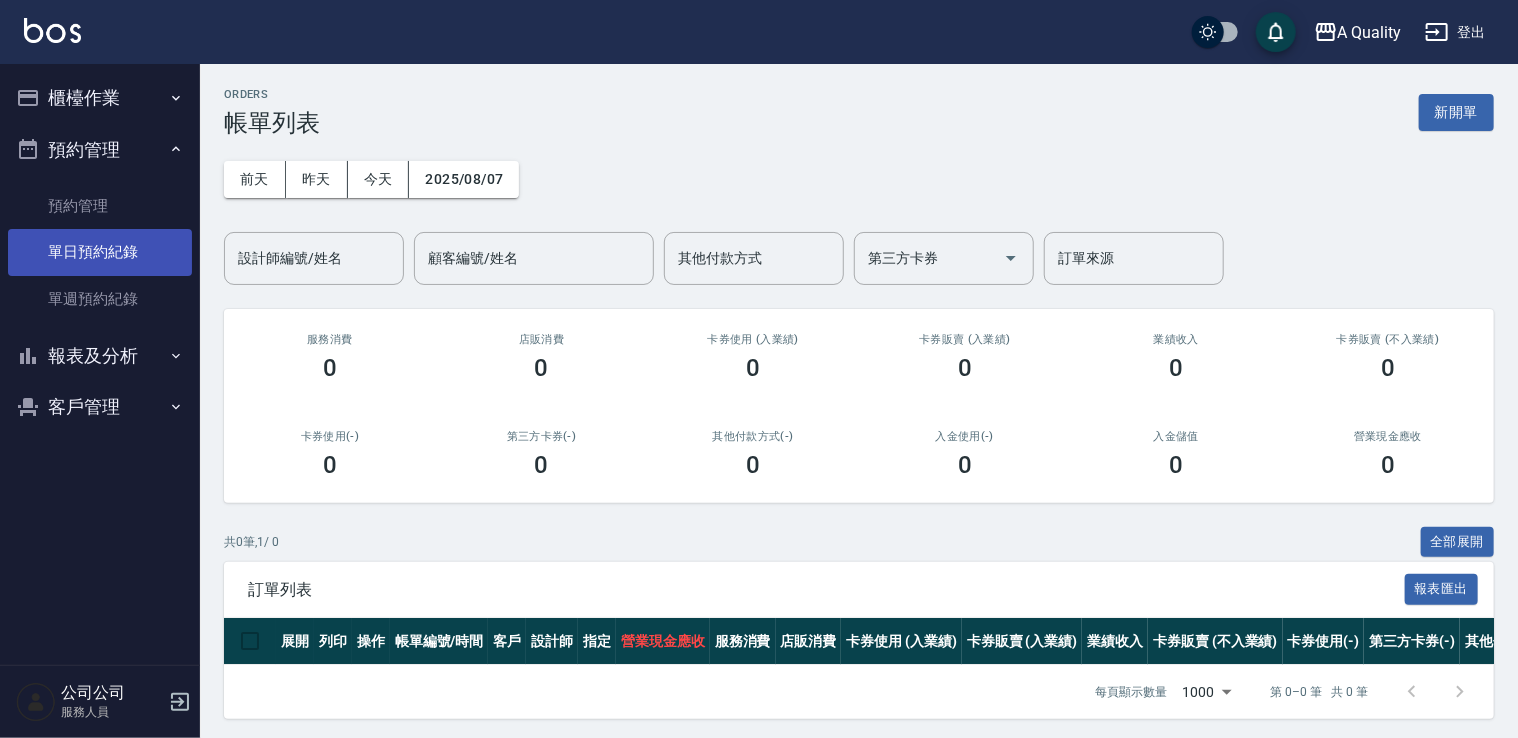 click on "單日預約紀錄" at bounding box center [100, 252] 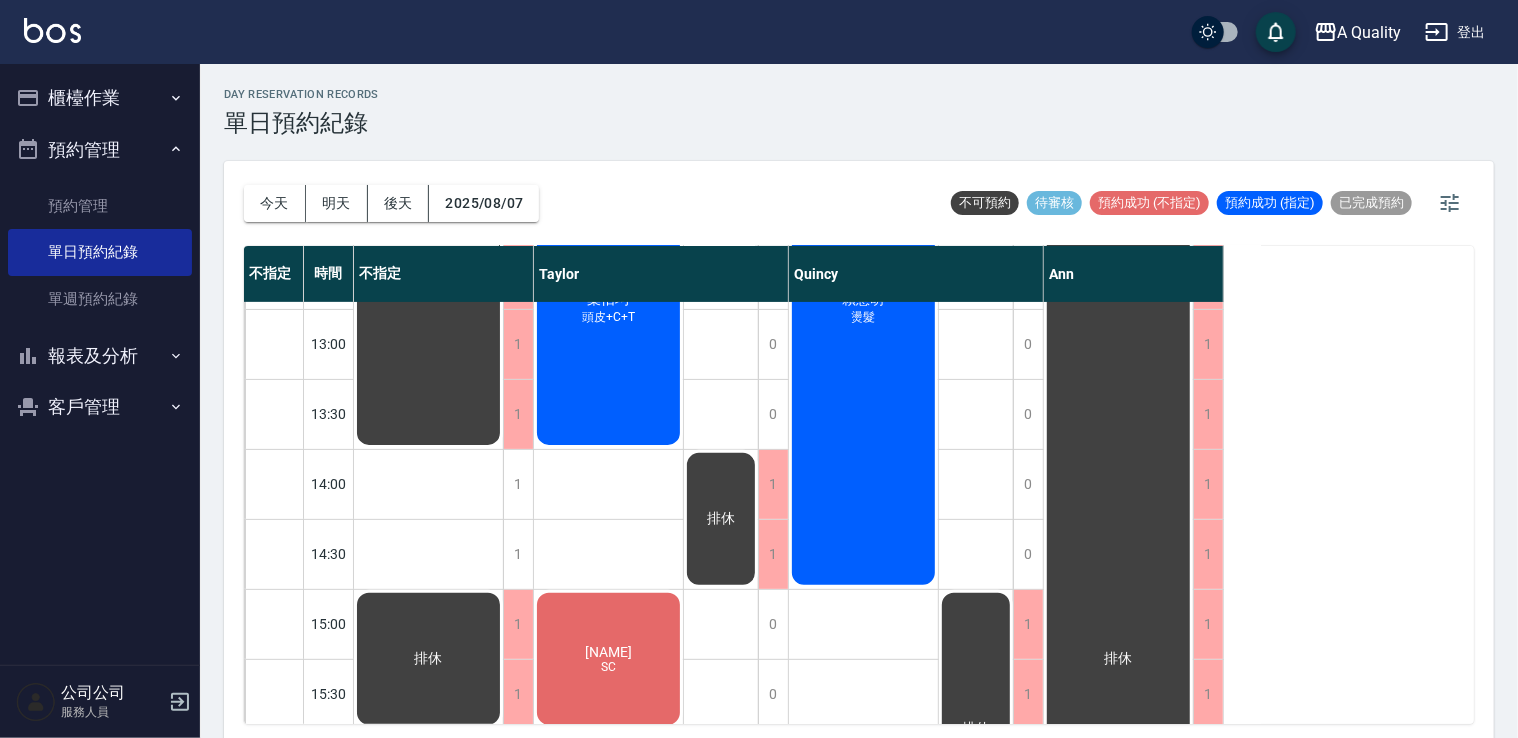 scroll, scrollTop: 100, scrollLeft: 0, axis: vertical 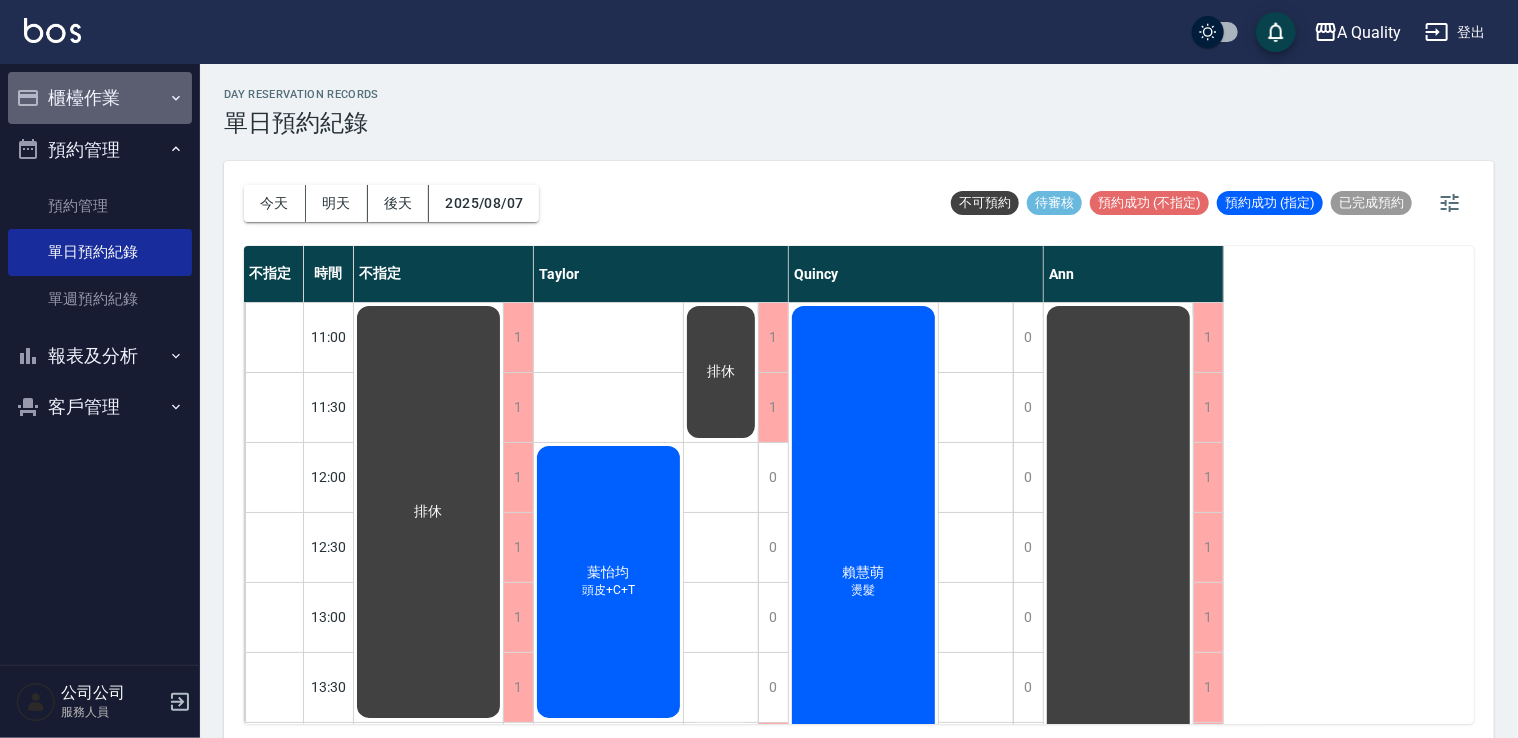click on "櫃檯作業" at bounding box center (100, 98) 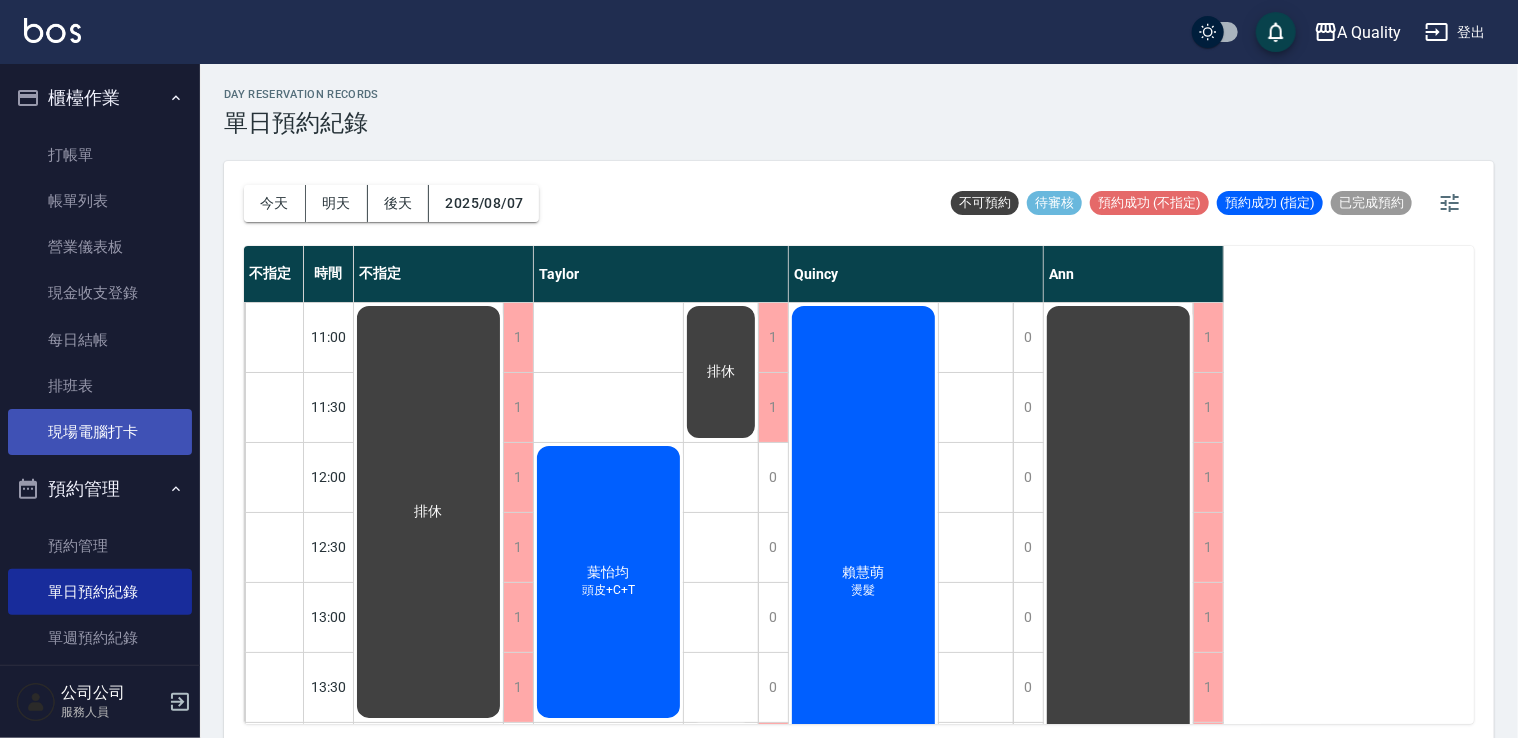click on "現場電腦打卡" at bounding box center (100, 432) 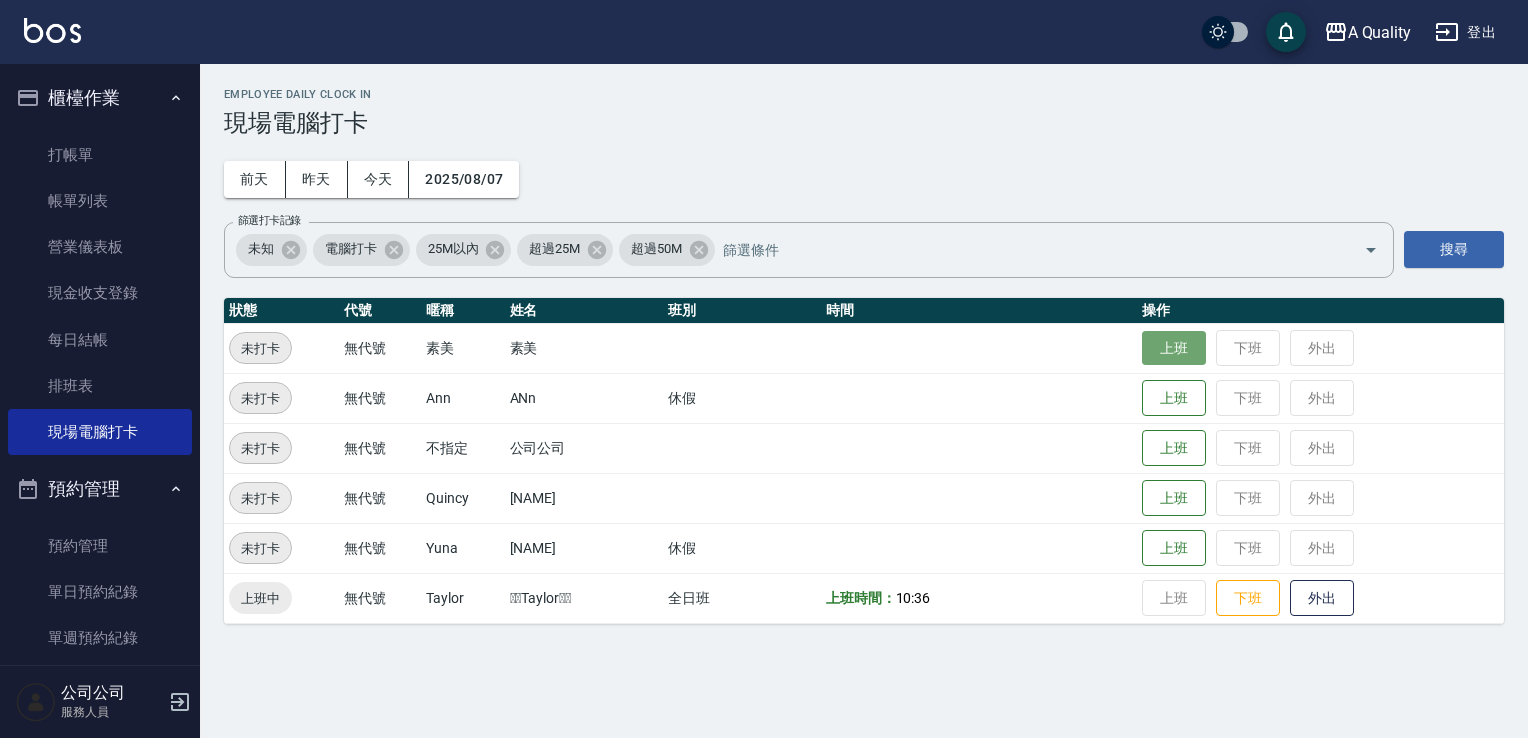click on "上班" at bounding box center [1174, 348] 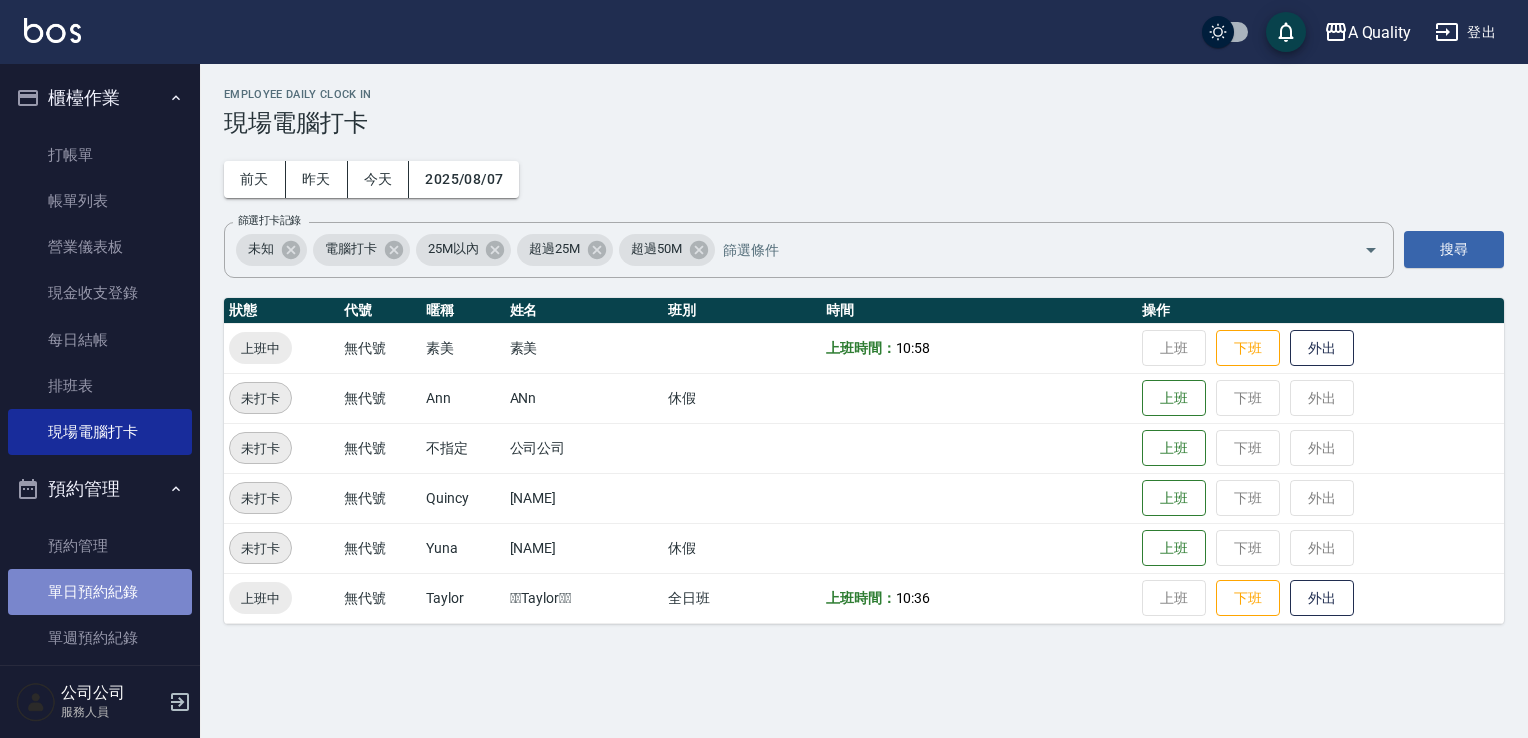 click on "單日預約紀錄" at bounding box center (100, 592) 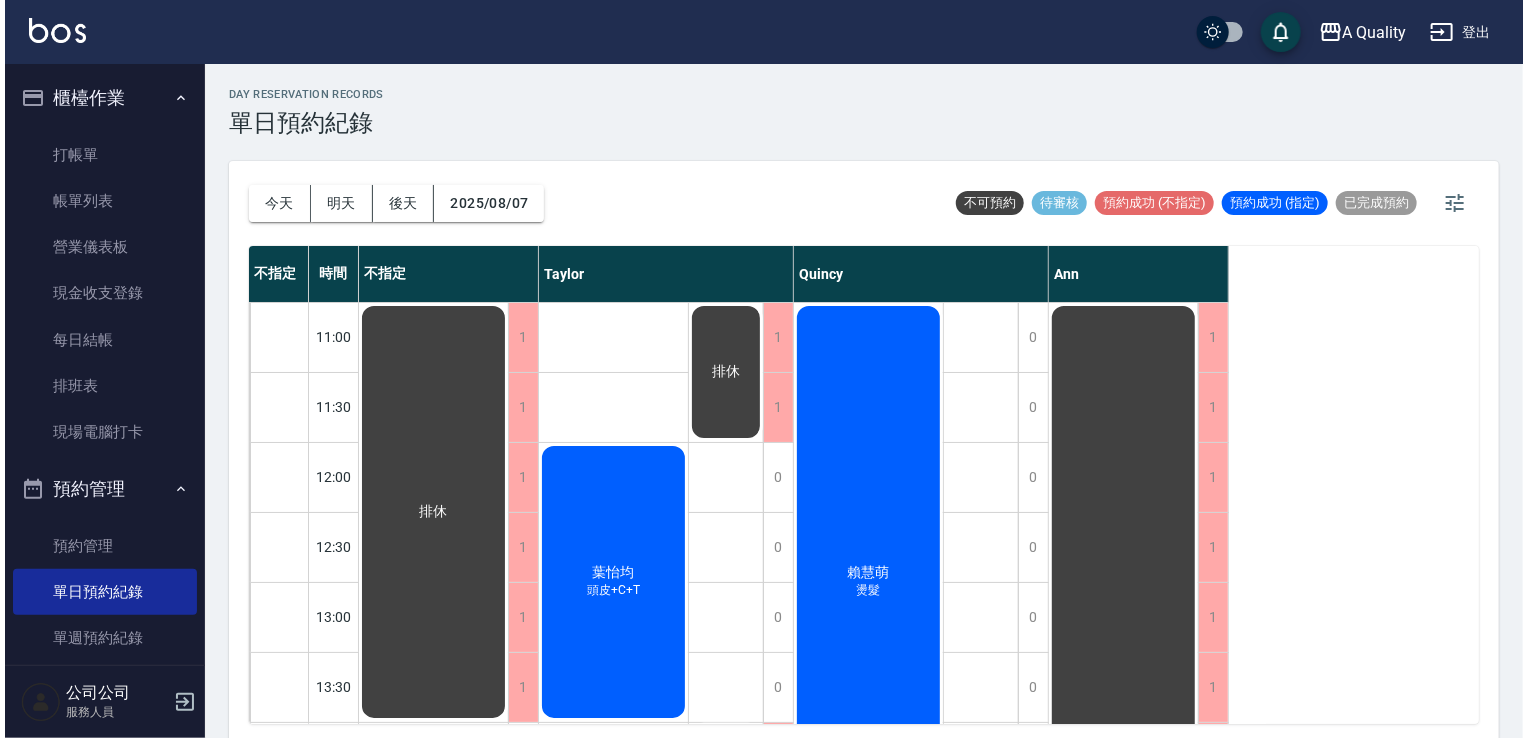 scroll, scrollTop: 0, scrollLeft: 0, axis: both 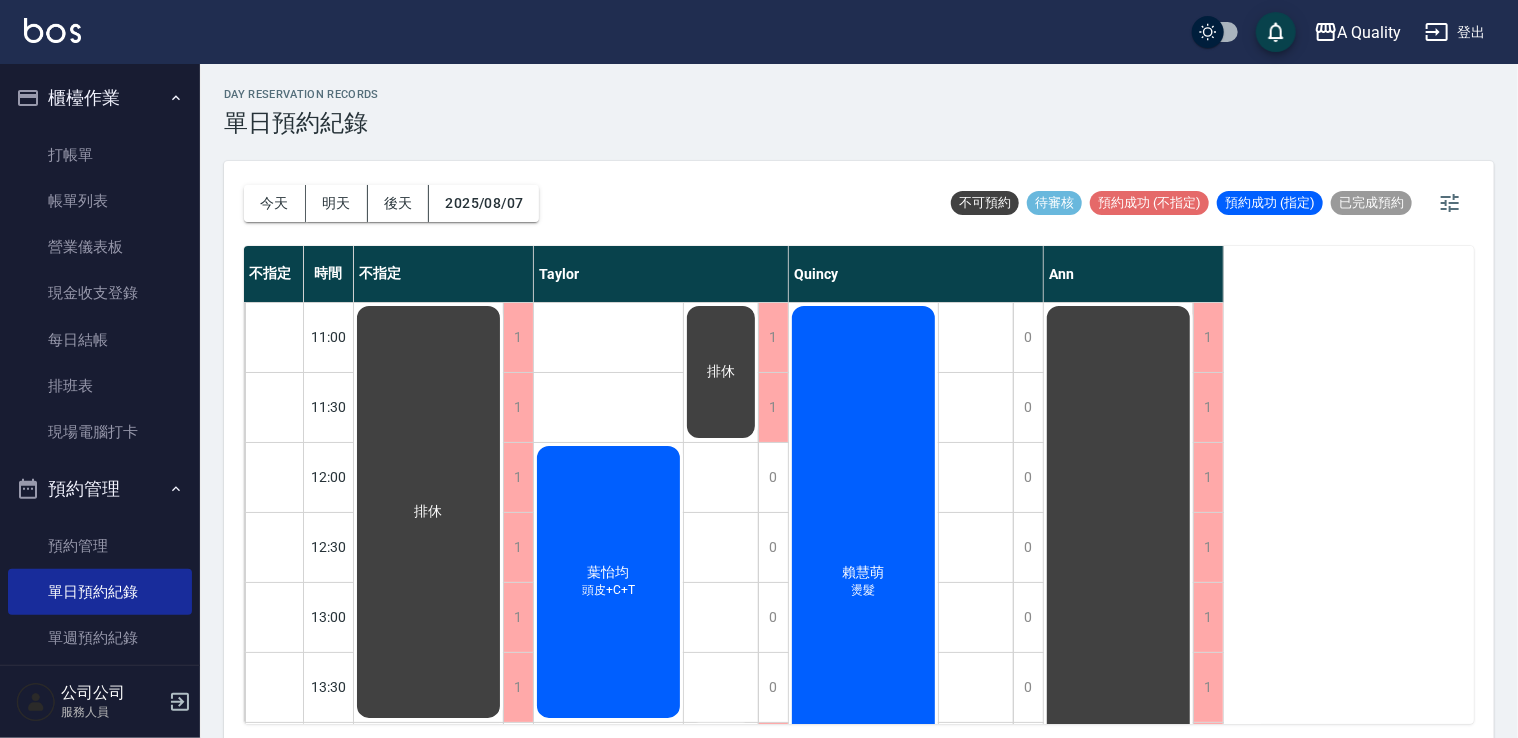 click on "賴慧萌" at bounding box center (429, 512) 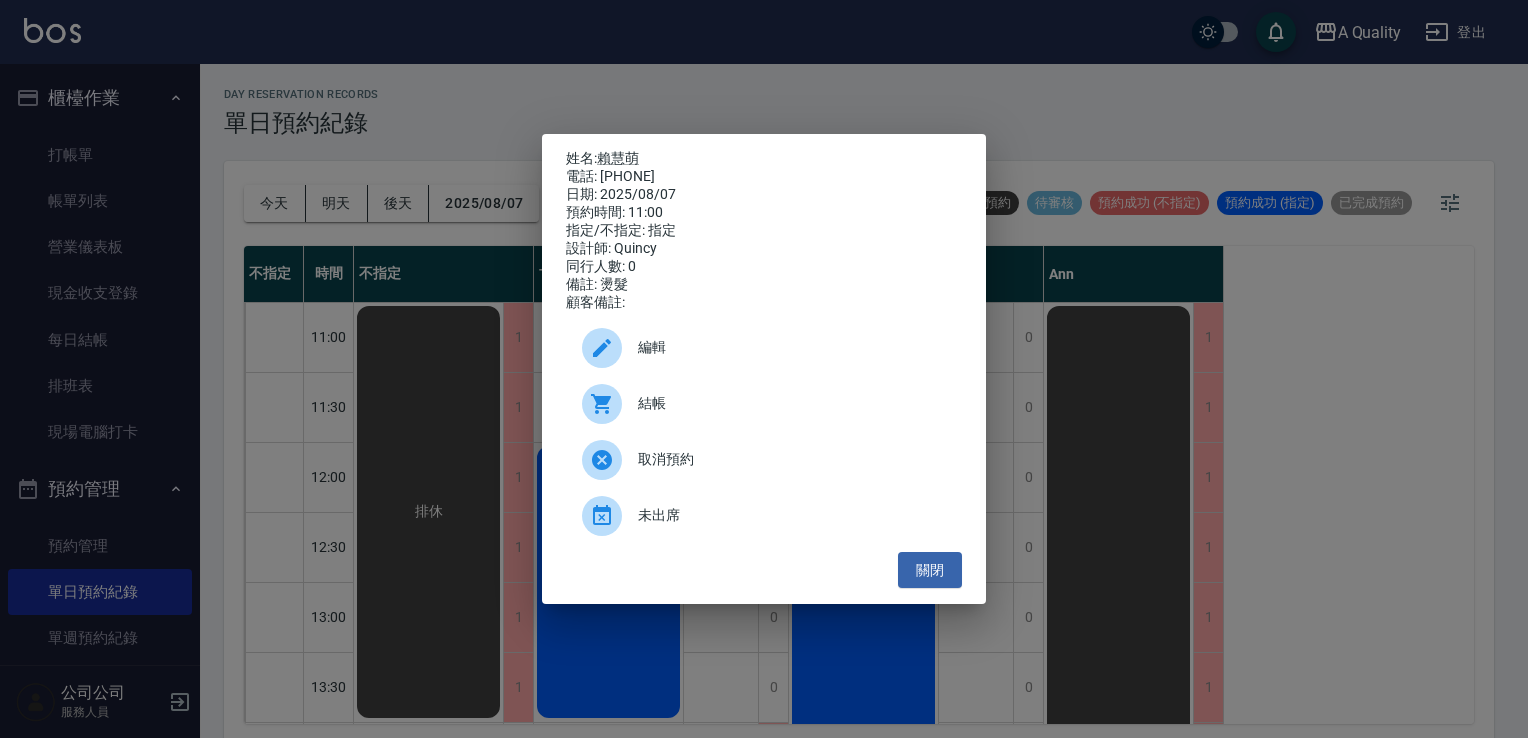 click on "姓名:  賴慧萌" at bounding box center (764, 159) 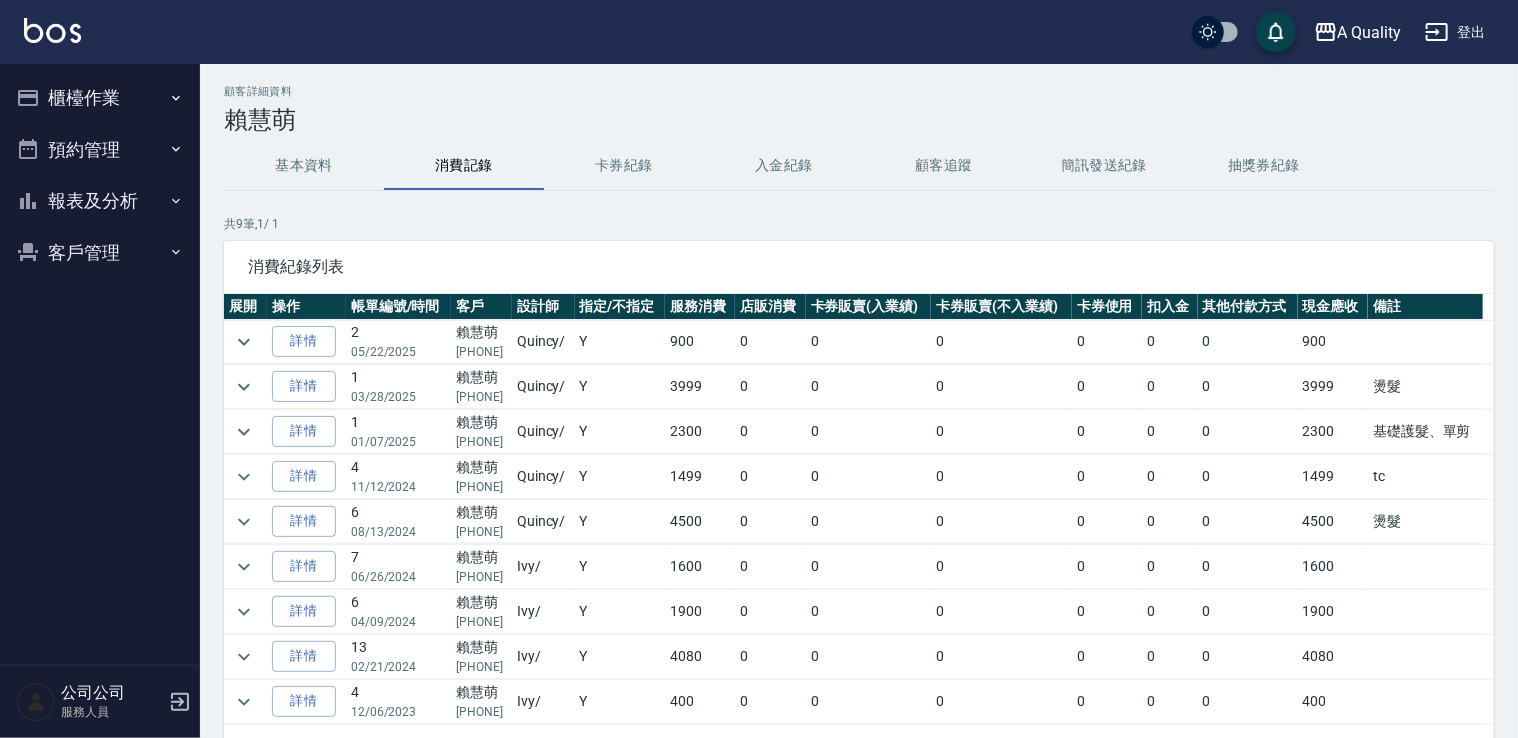 scroll, scrollTop: 0, scrollLeft: 0, axis: both 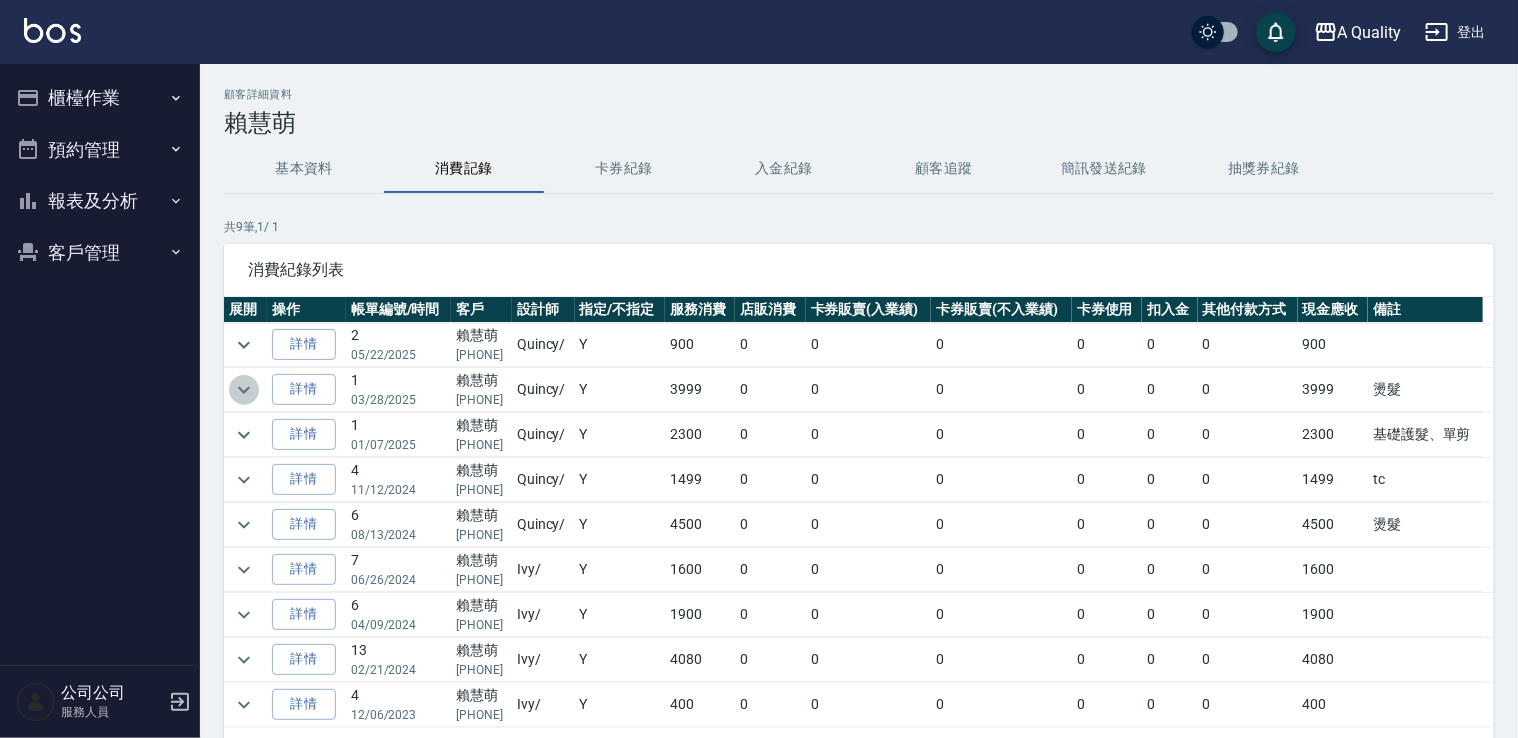 click 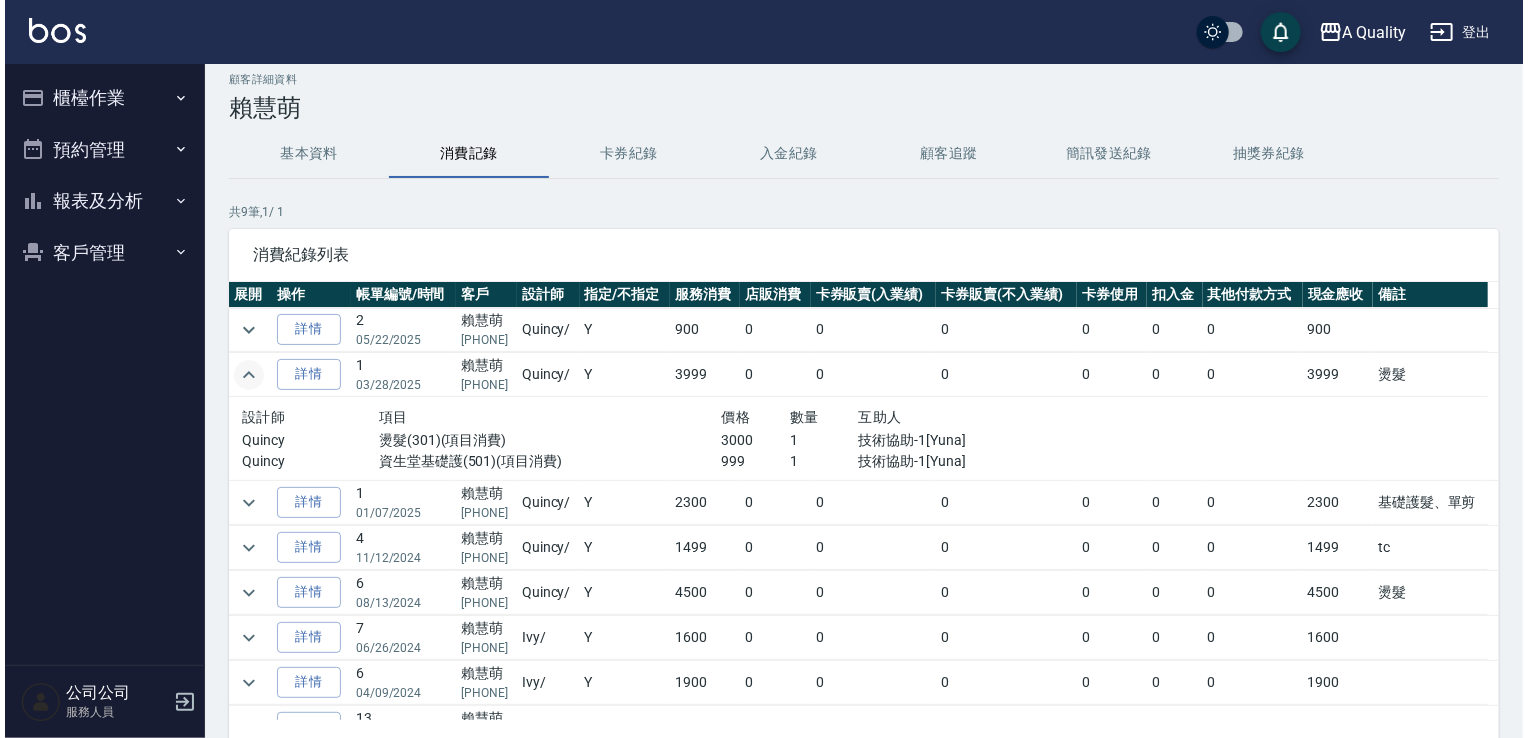scroll, scrollTop: 0, scrollLeft: 0, axis: both 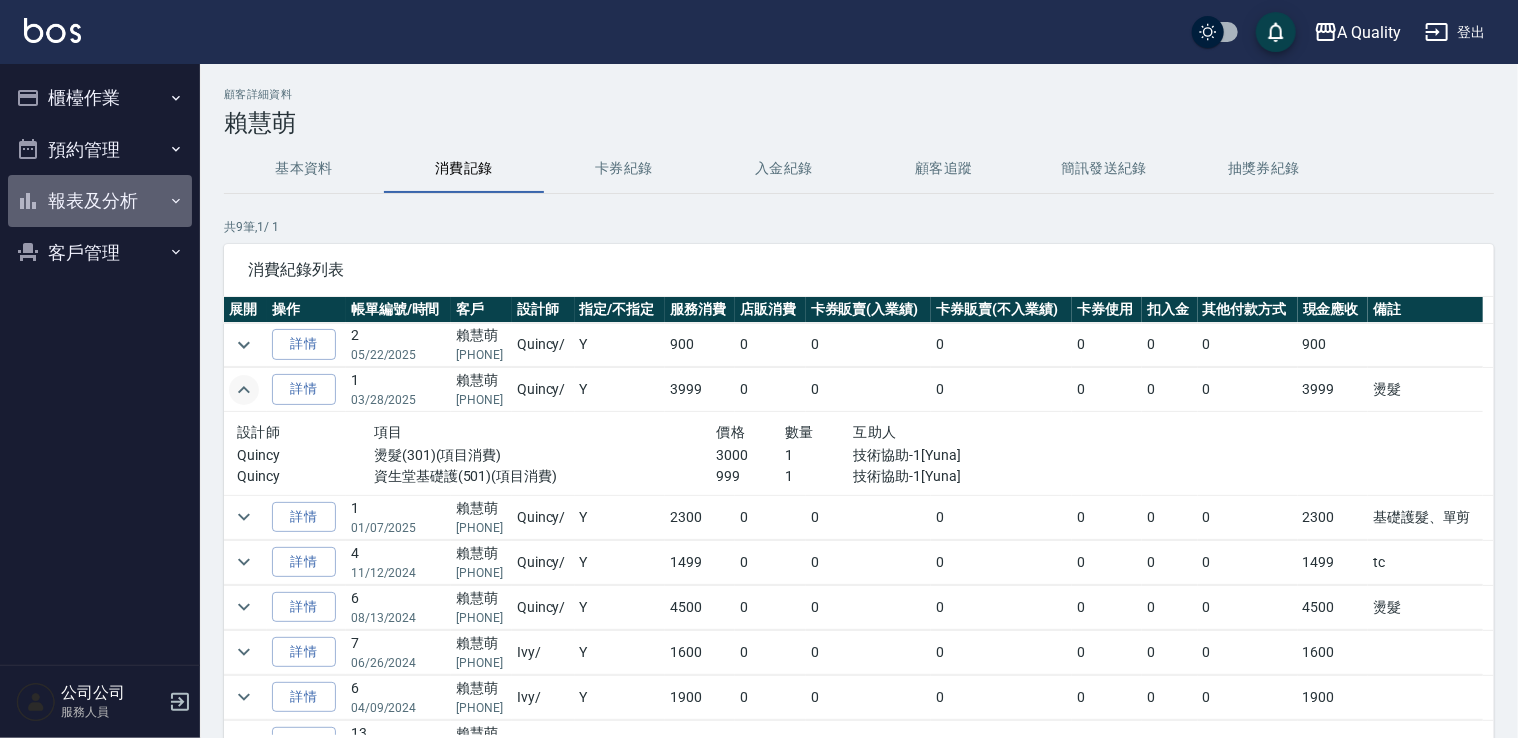 click on "報表及分析" at bounding box center [100, 201] 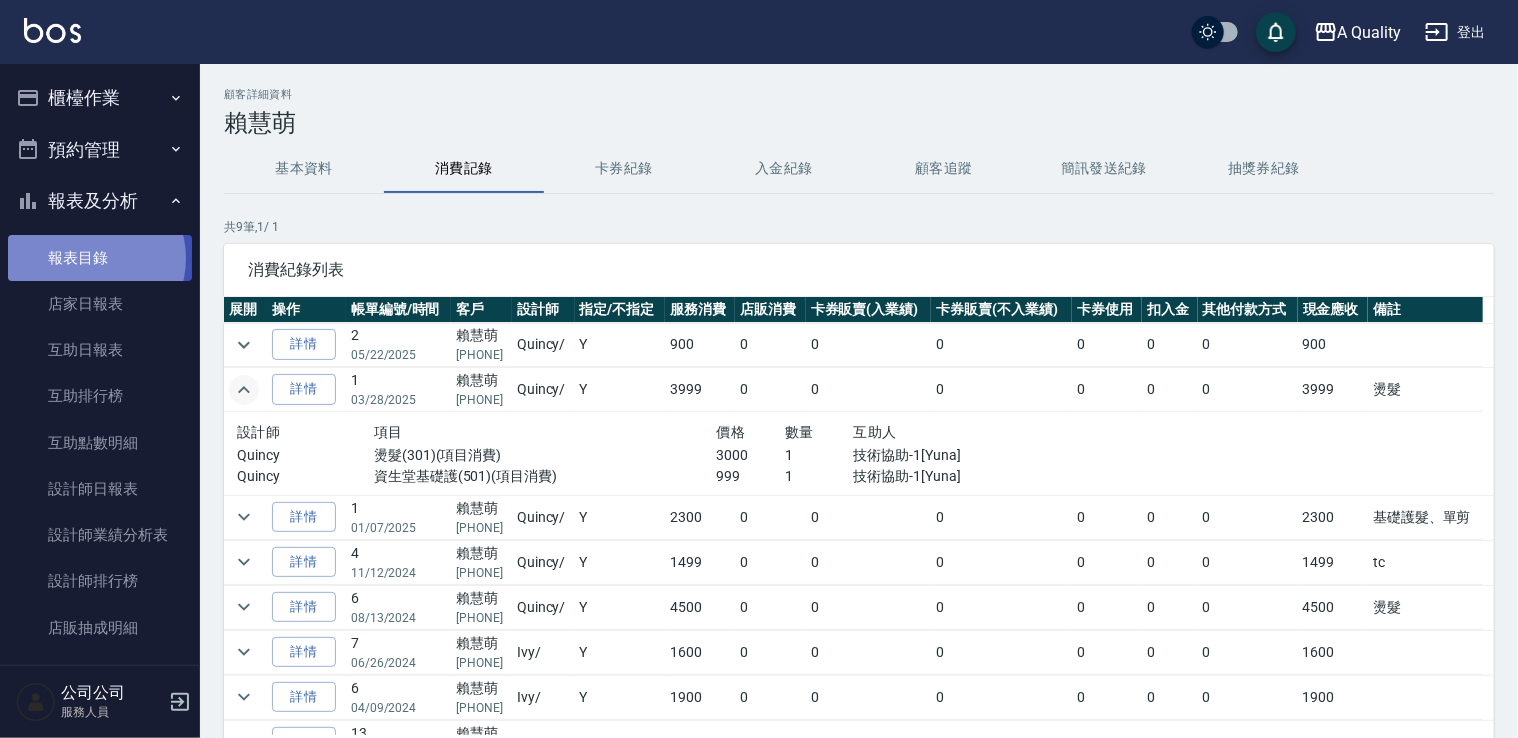 click on "報表目錄" at bounding box center [100, 258] 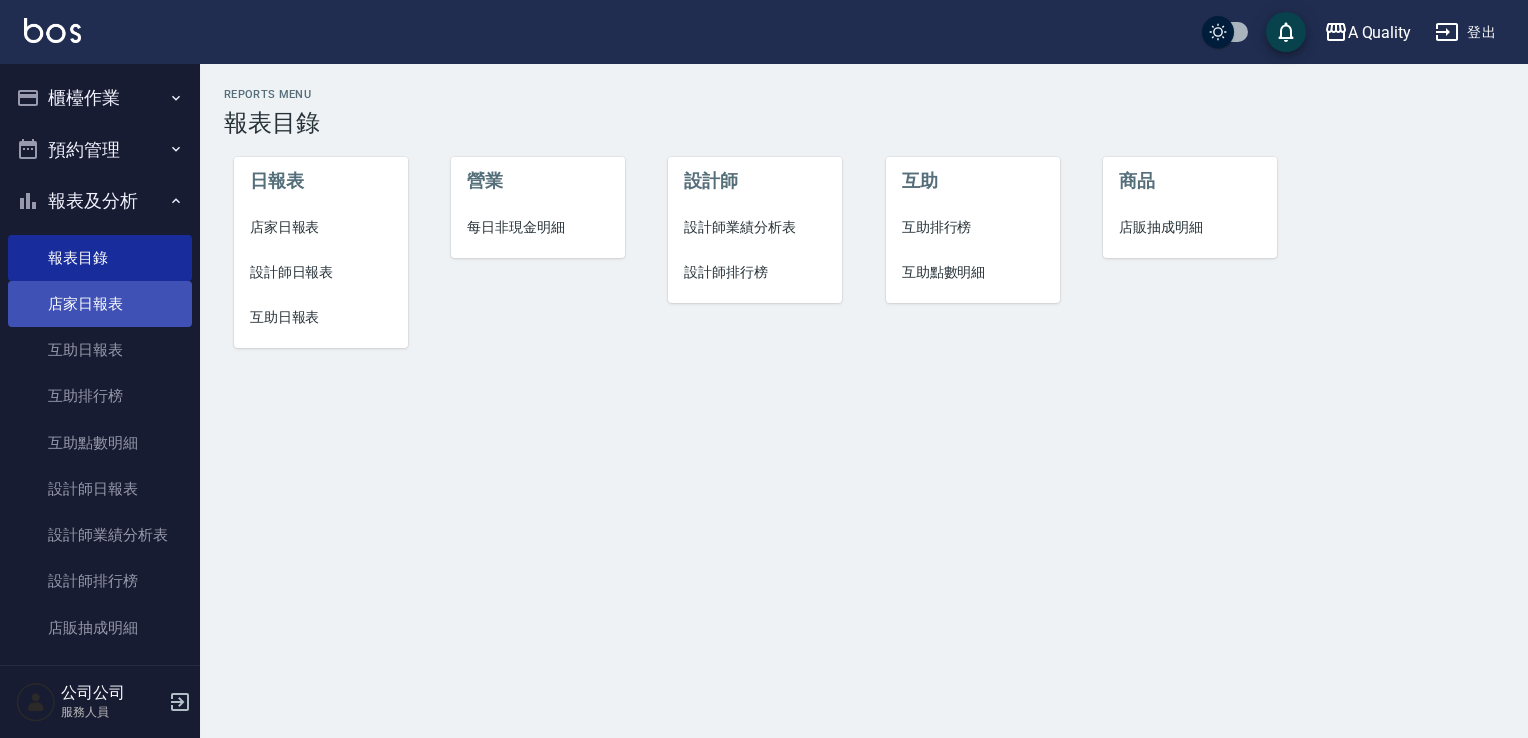 click on "店家日報表" at bounding box center (100, 304) 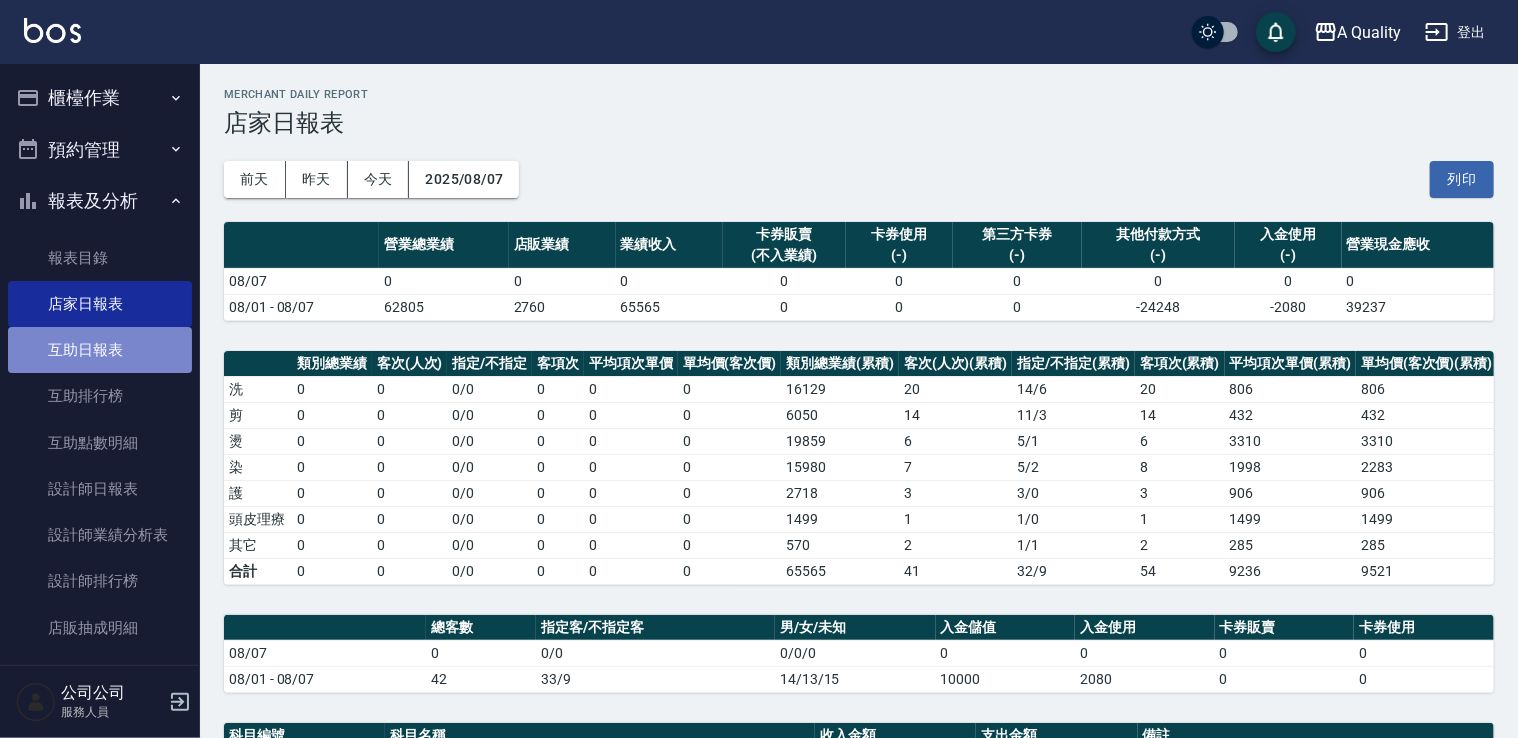 click on "互助日報表" at bounding box center (100, 350) 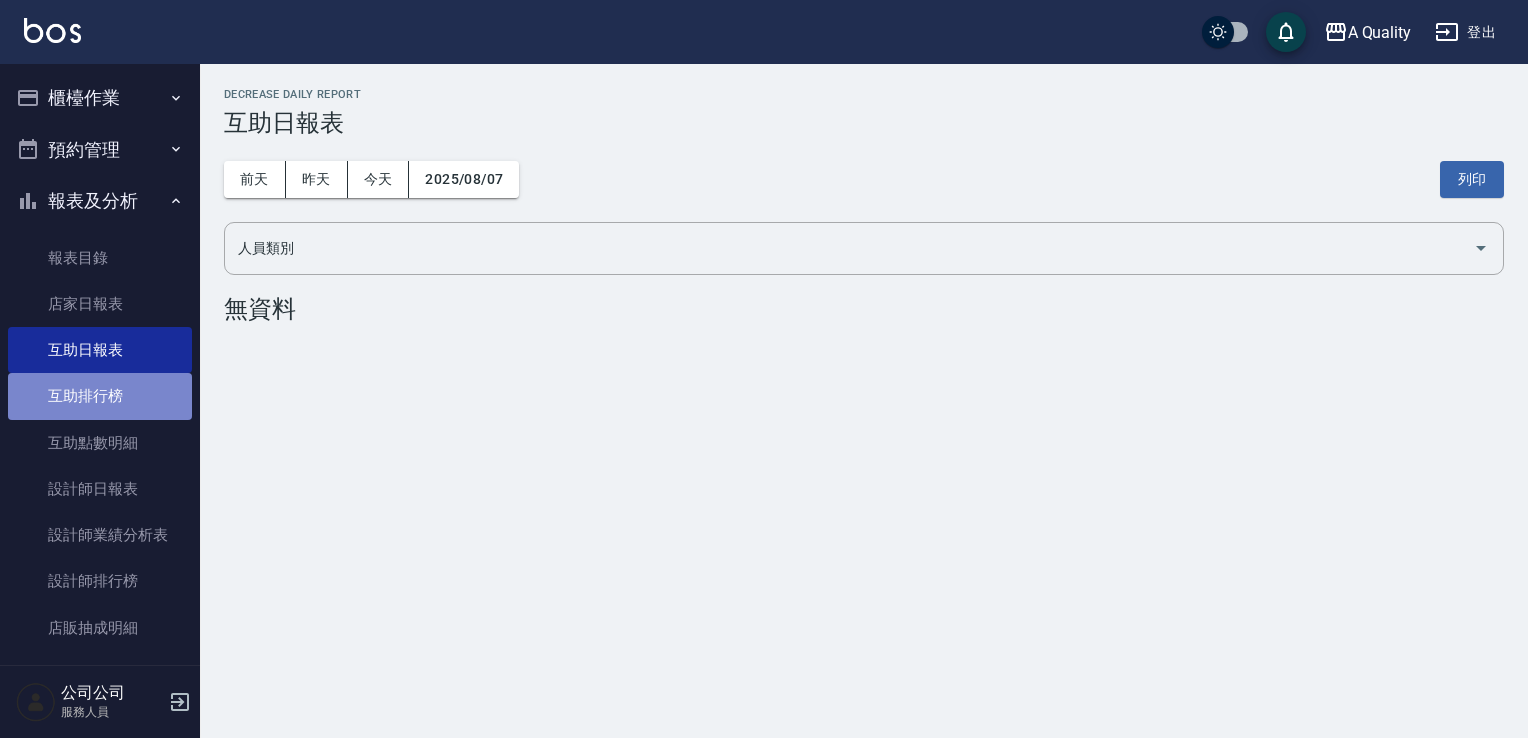 click on "互助排行榜" at bounding box center (100, 396) 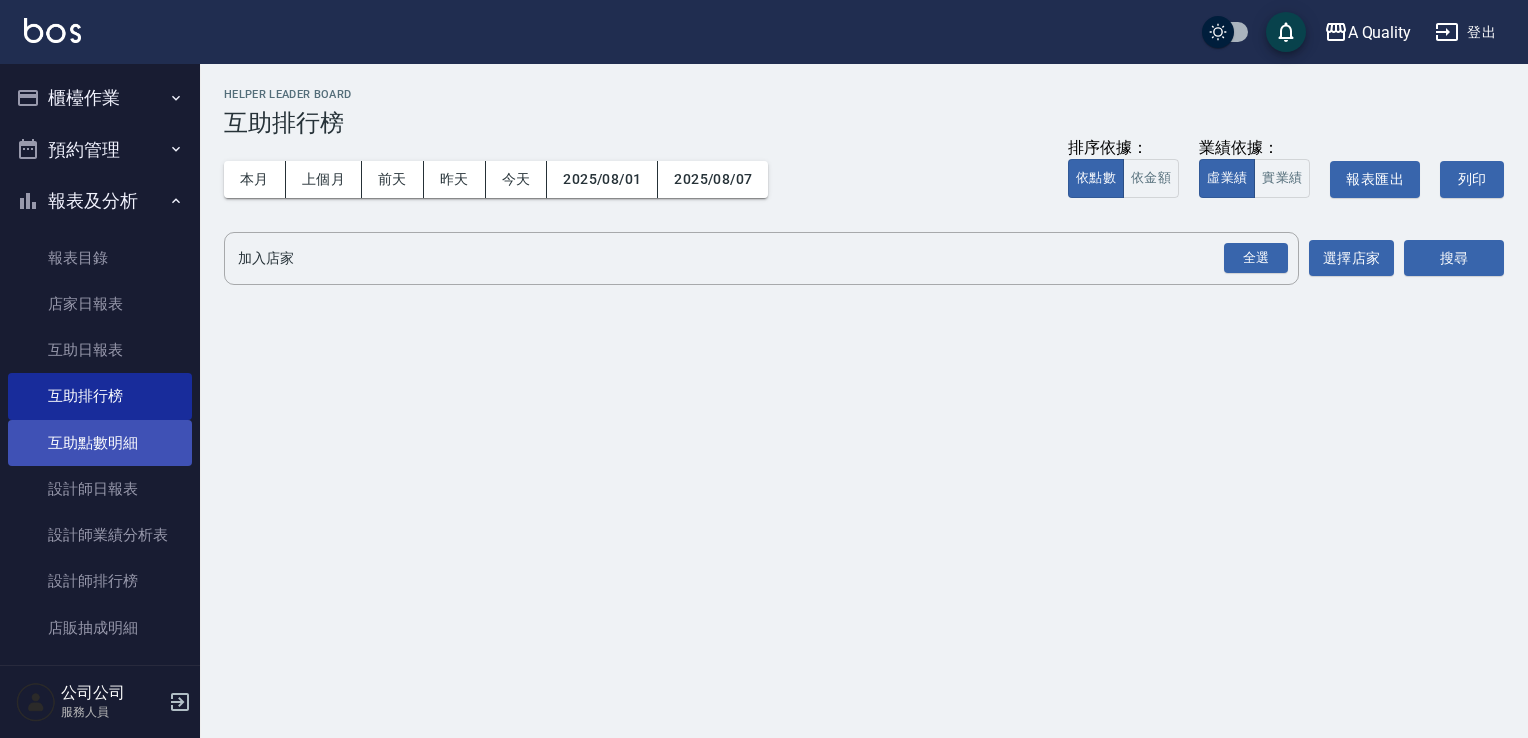 click on "互助點數明細" at bounding box center [100, 443] 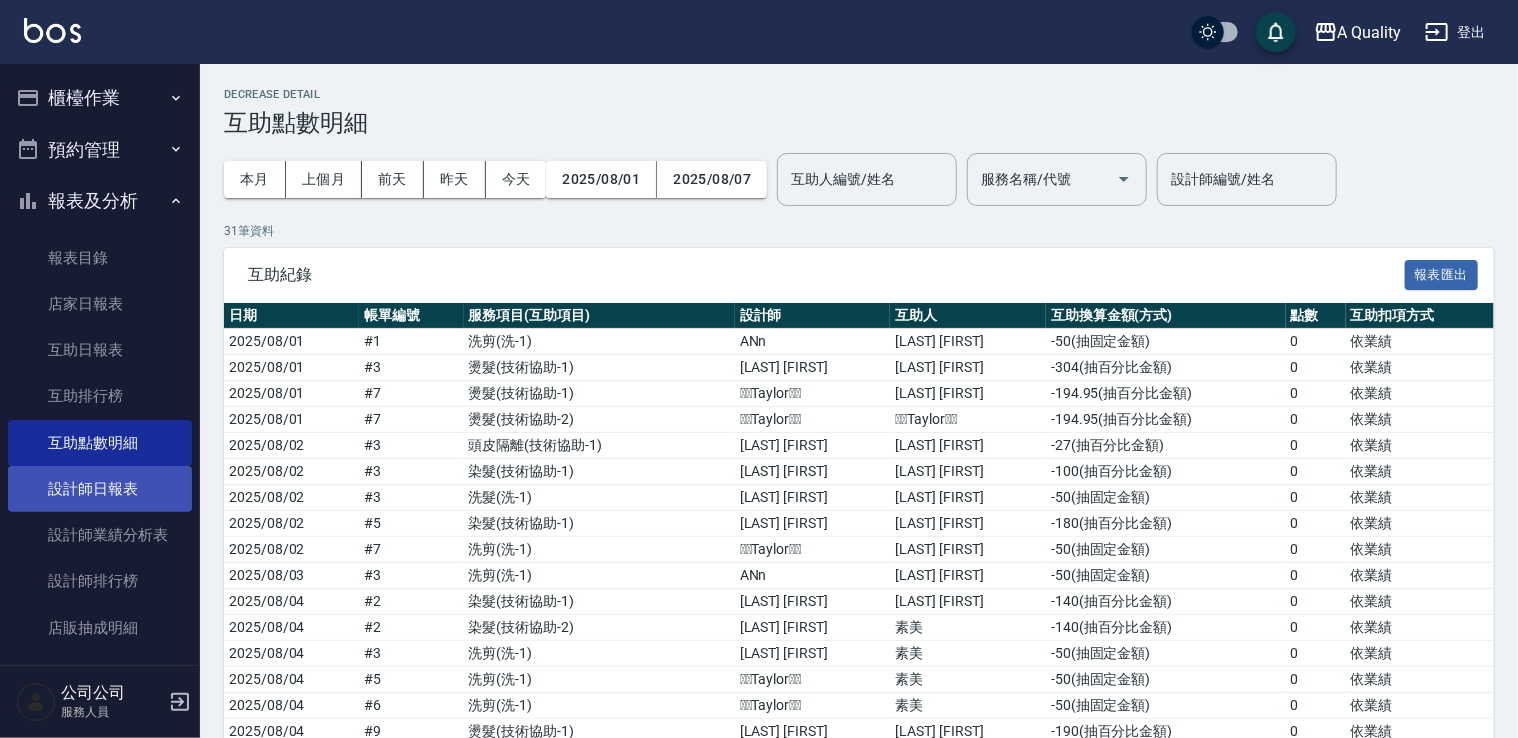 click on "設計師日報表" at bounding box center [100, 489] 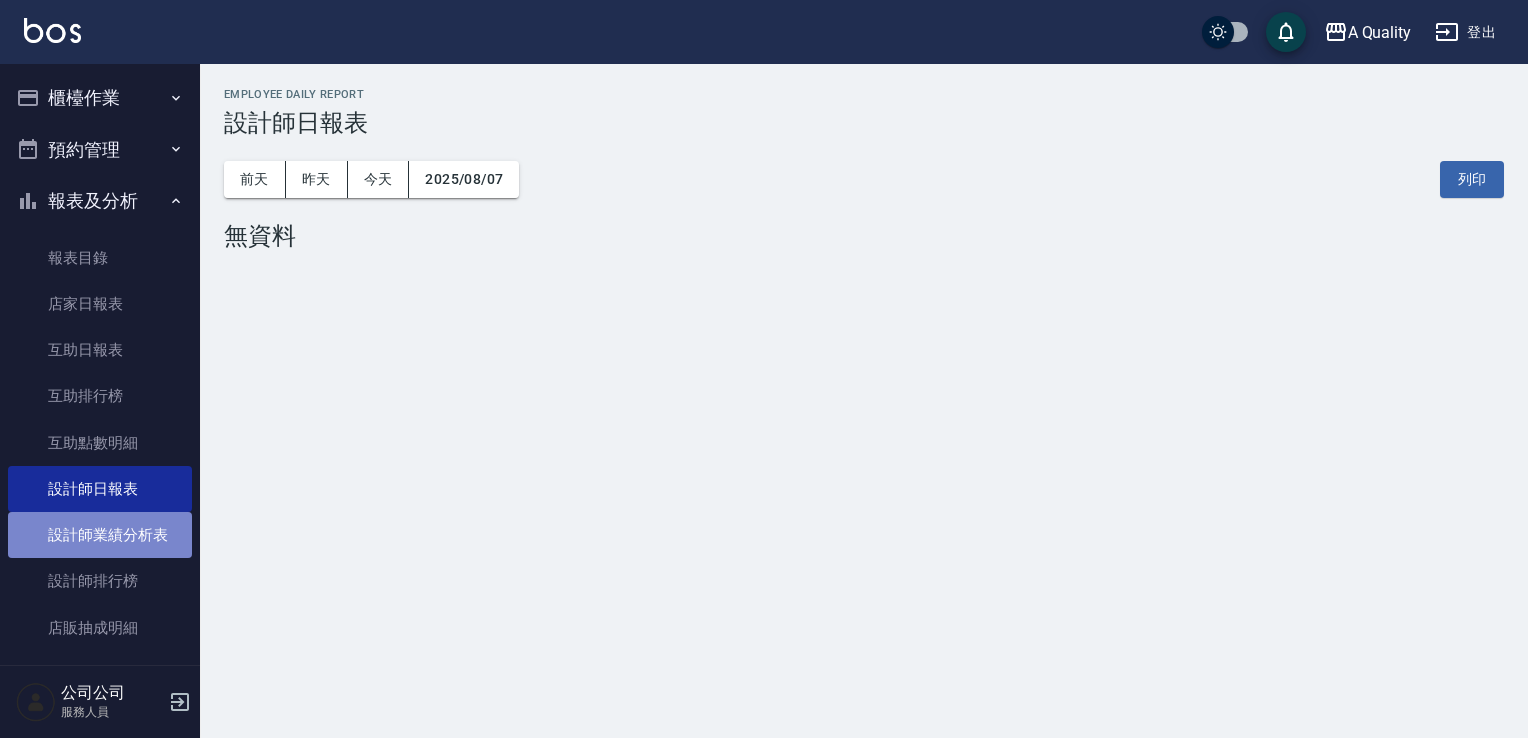 click on "設計師業績分析表" at bounding box center (100, 535) 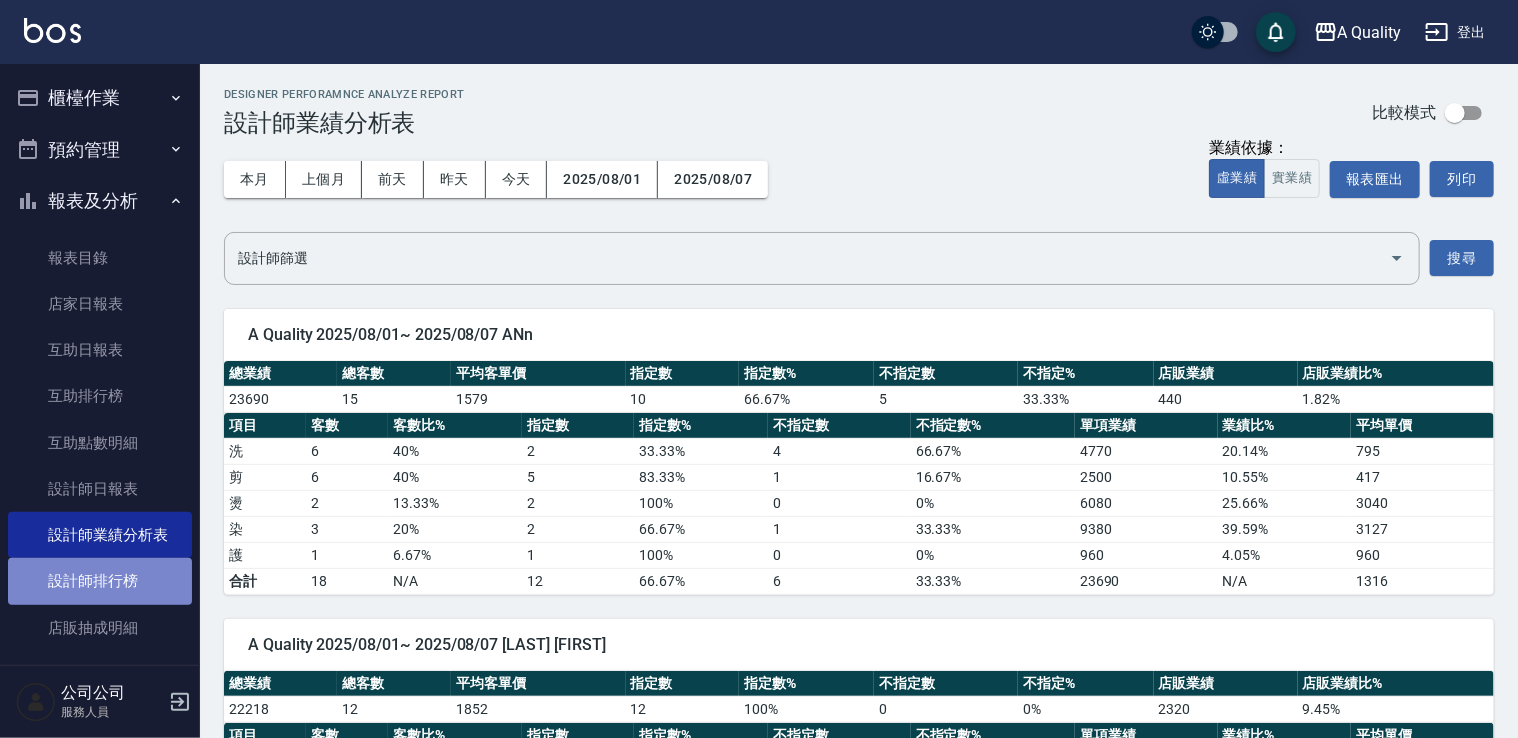 click on "設計師排行榜" at bounding box center (100, 581) 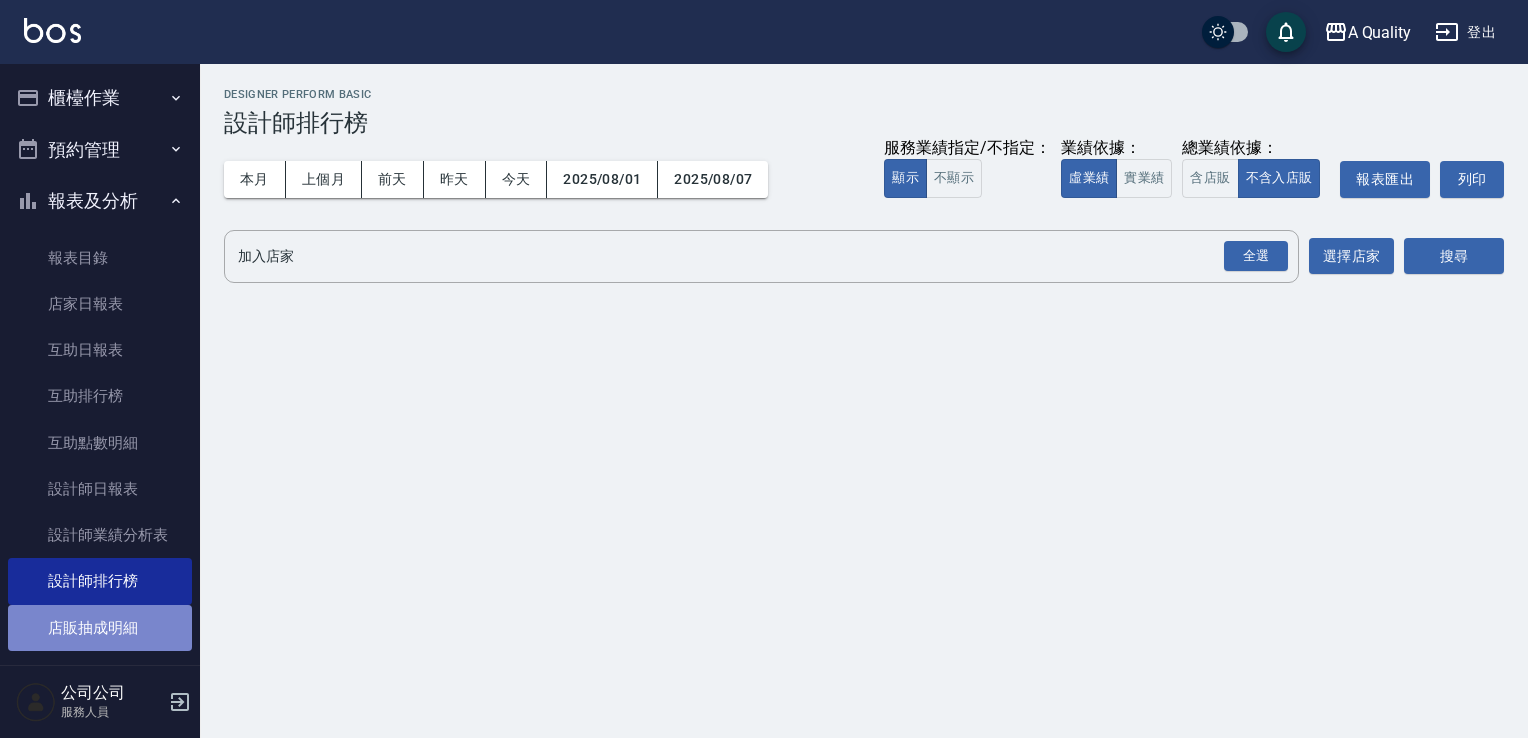 click on "店販抽成明細" at bounding box center [100, 628] 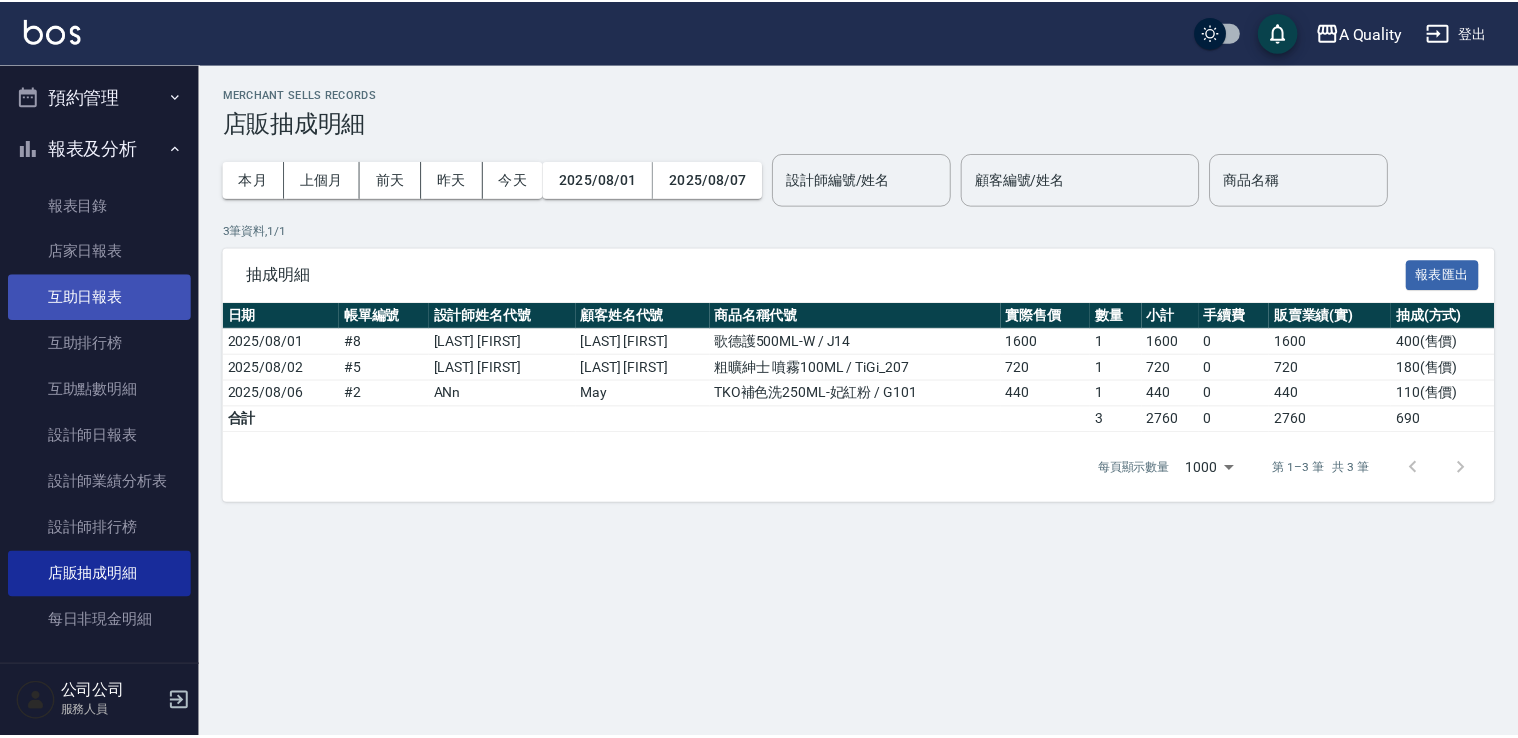 scroll, scrollTop: 0, scrollLeft: 0, axis: both 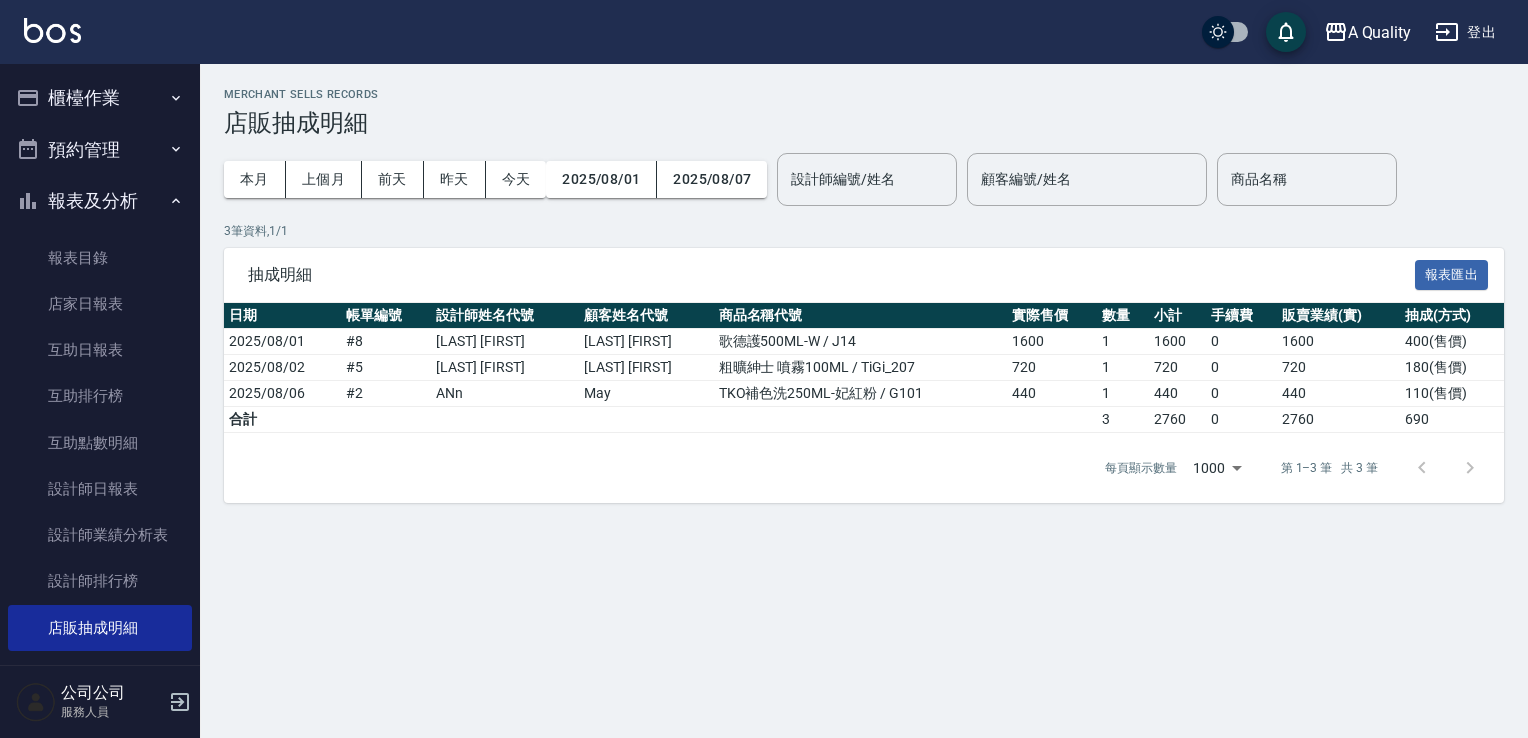 click on "預約管理" at bounding box center (100, 150) 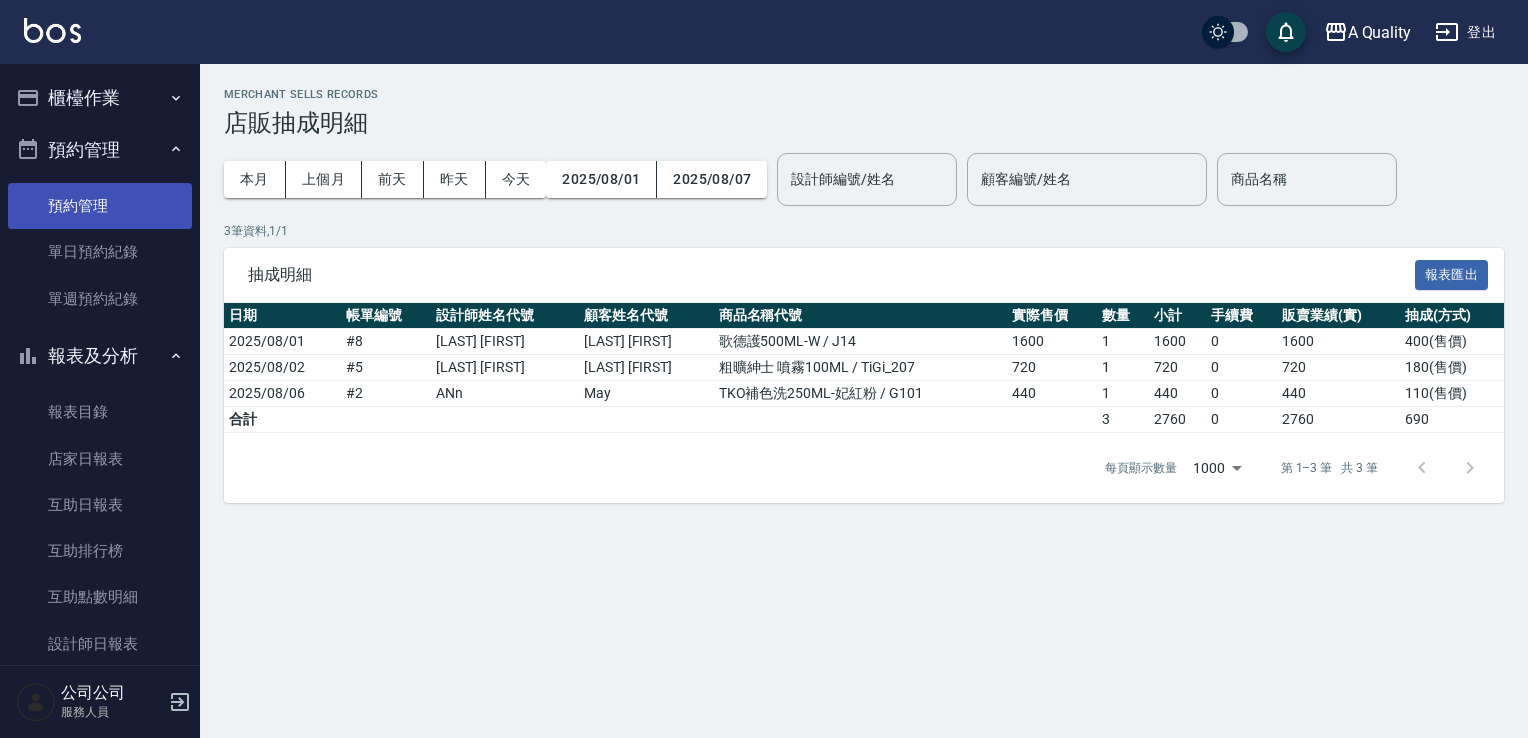 click on "預約管理" at bounding box center (100, 206) 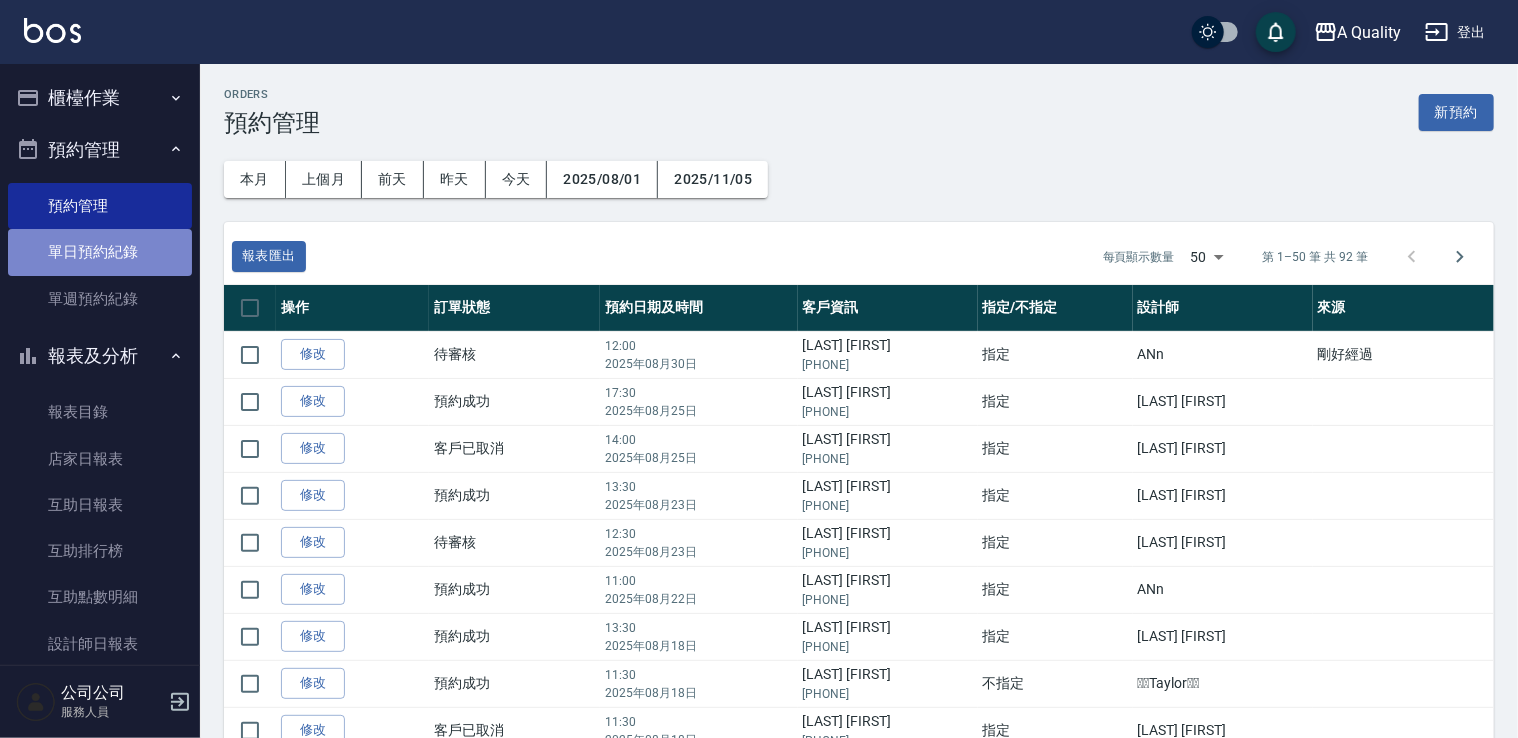 click on "單日預約紀錄" at bounding box center (100, 252) 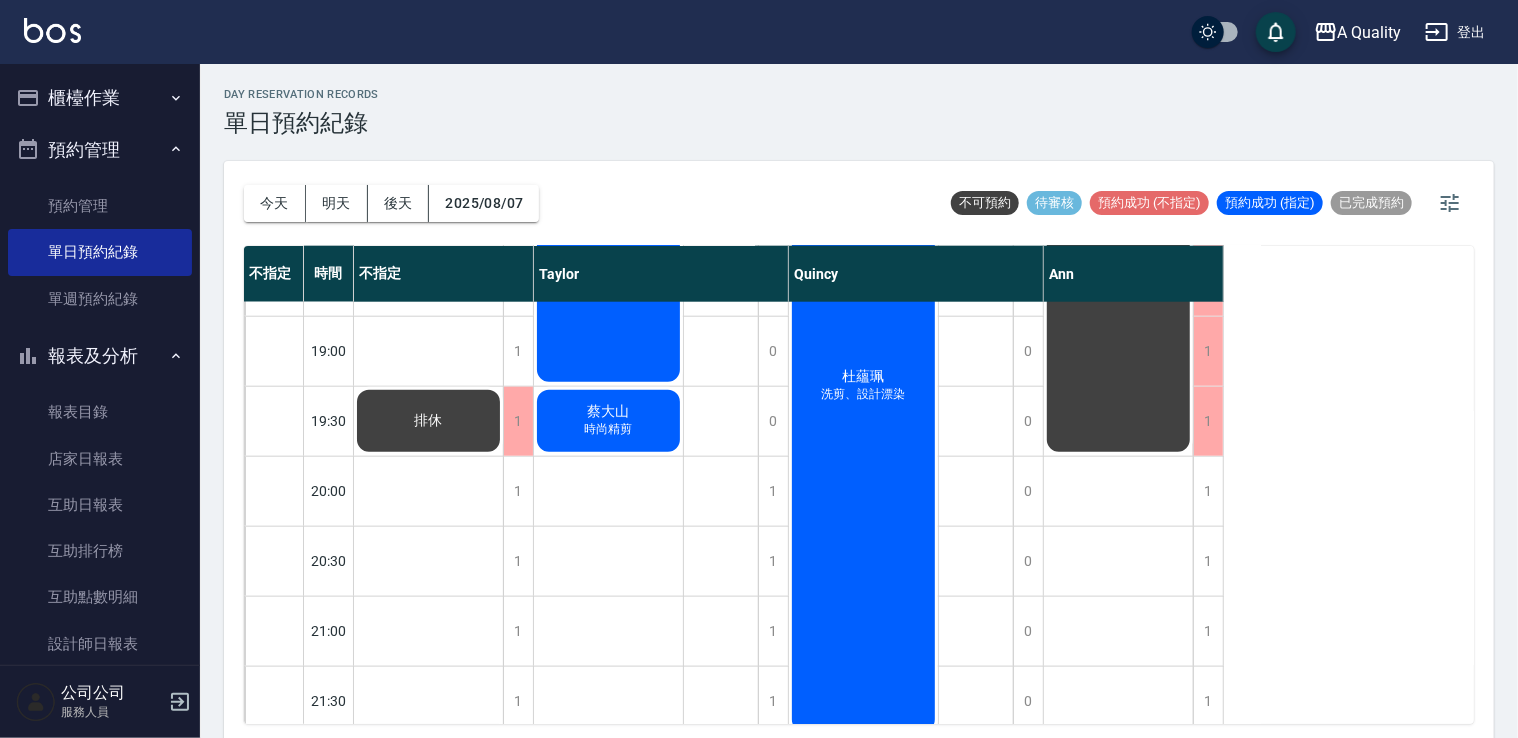 scroll, scrollTop: 1133, scrollLeft: 0, axis: vertical 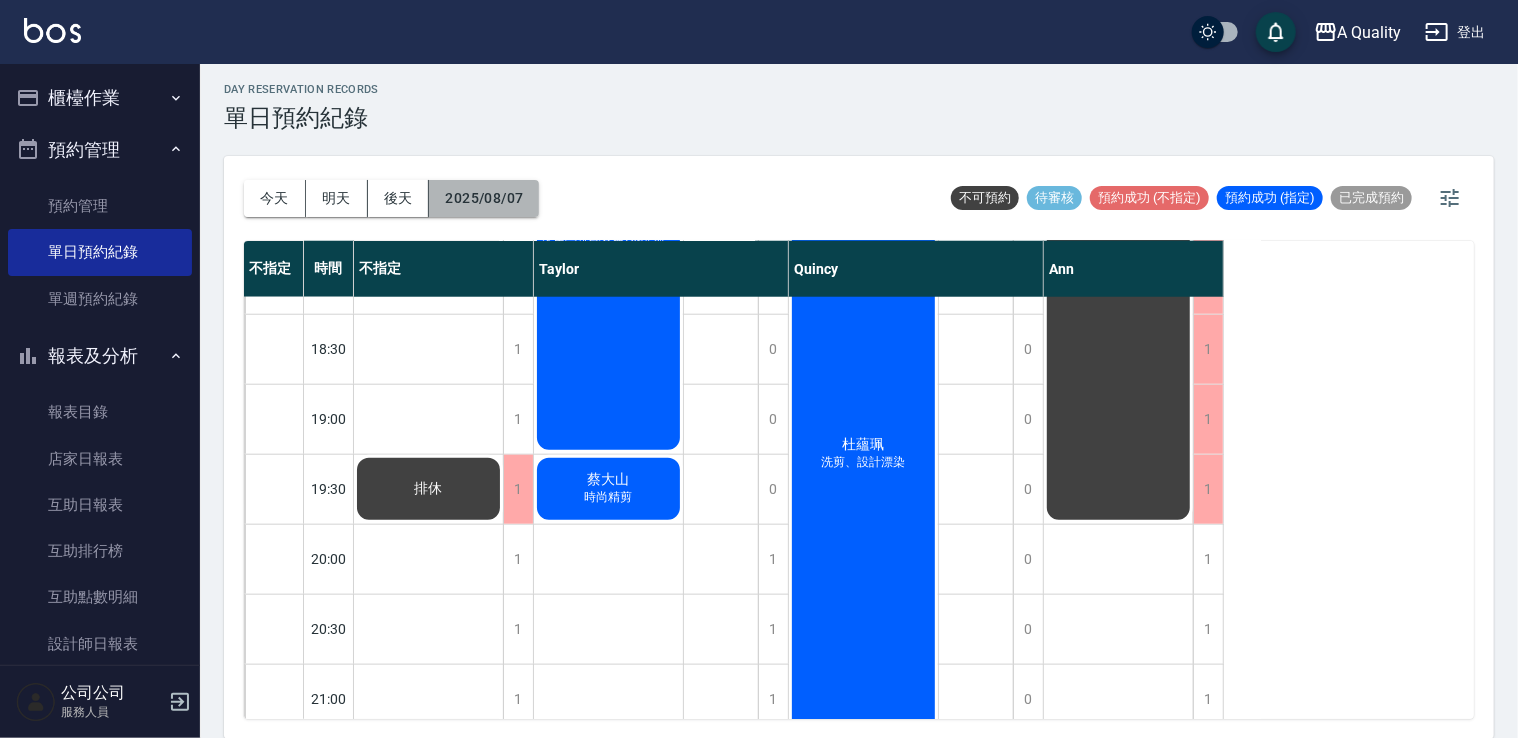 click on "2025/08/07" at bounding box center [484, 198] 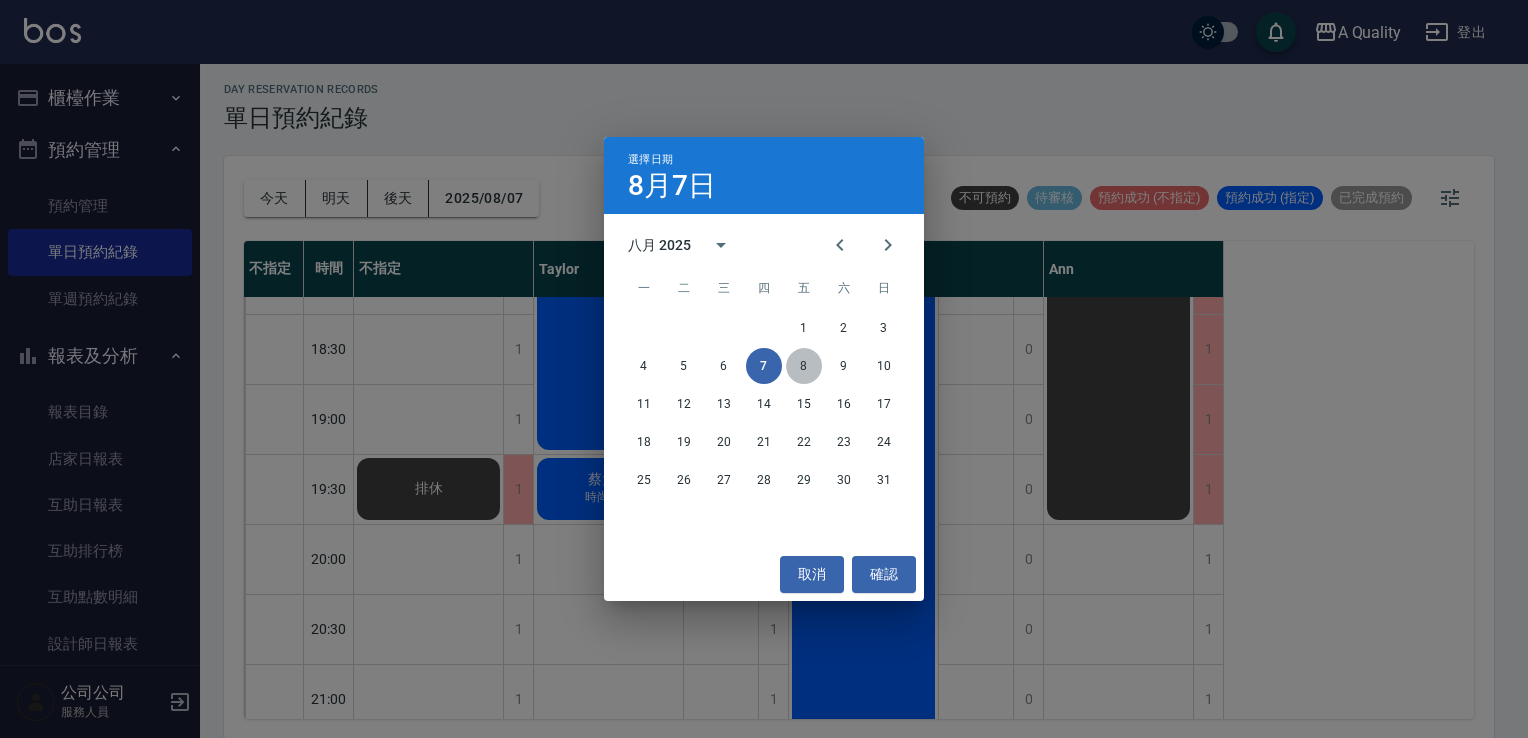 click on "8" at bounding box center [804, 366] 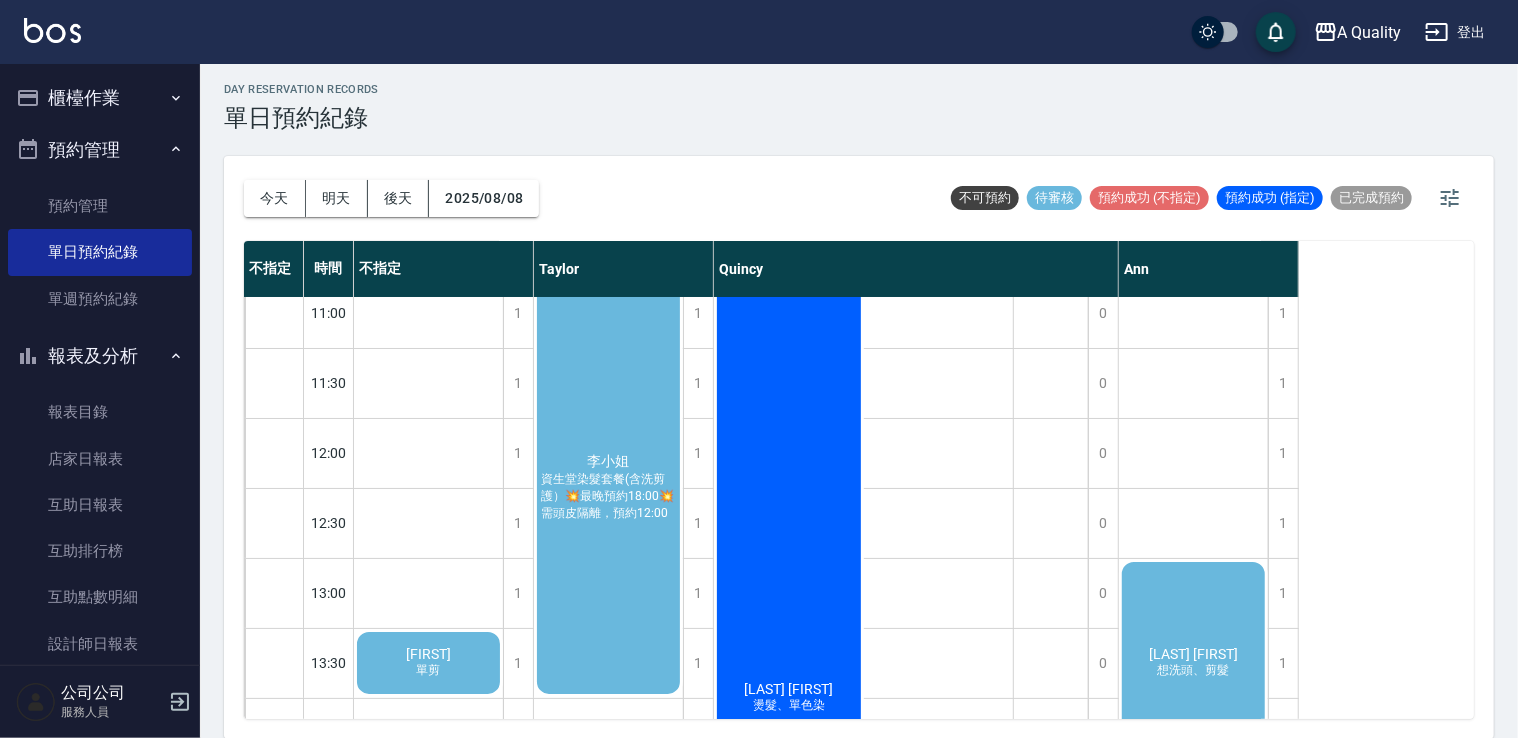 scroll, scrollTop: 0, scrollLeft: 0, axis: both 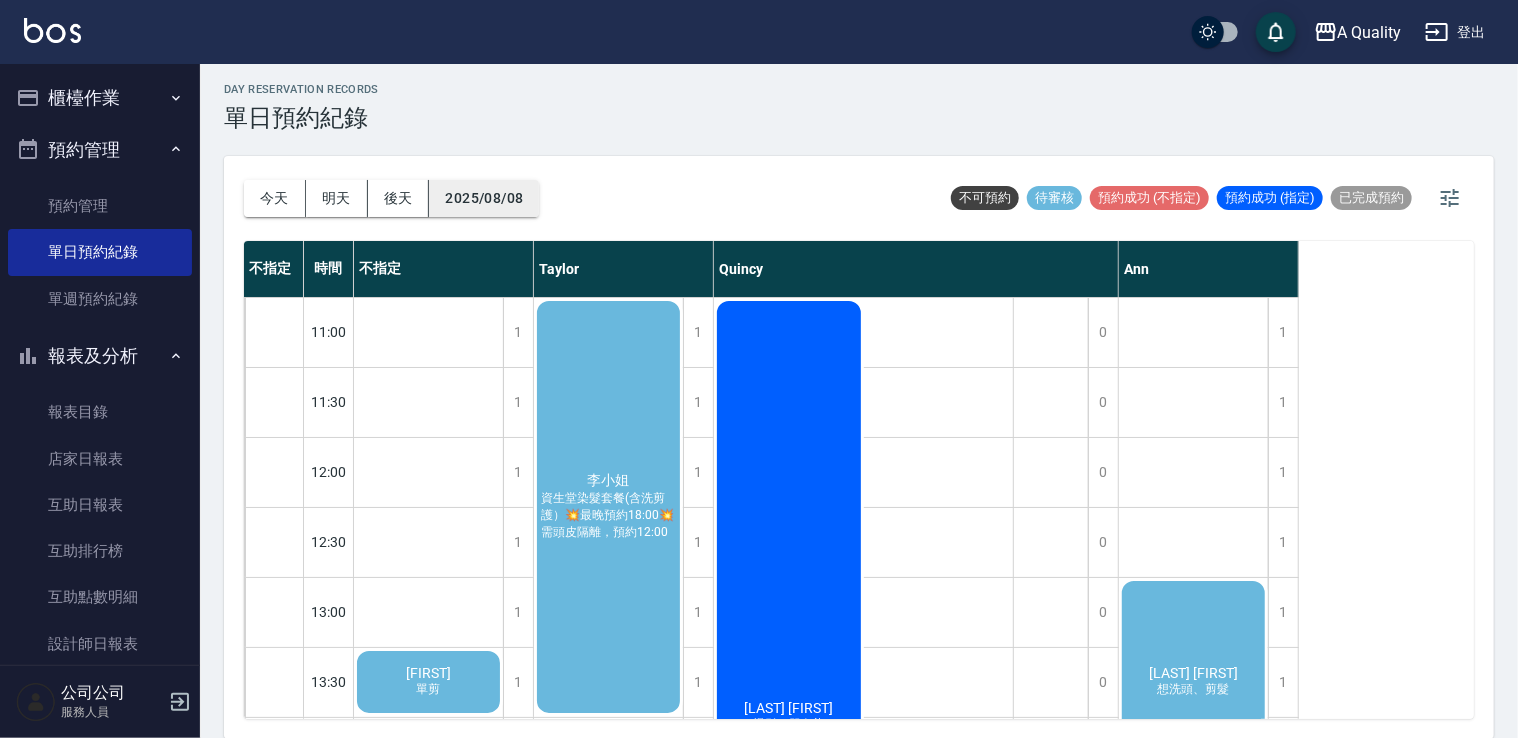 click on "2025/08/08" at bounding box center [484, 198] 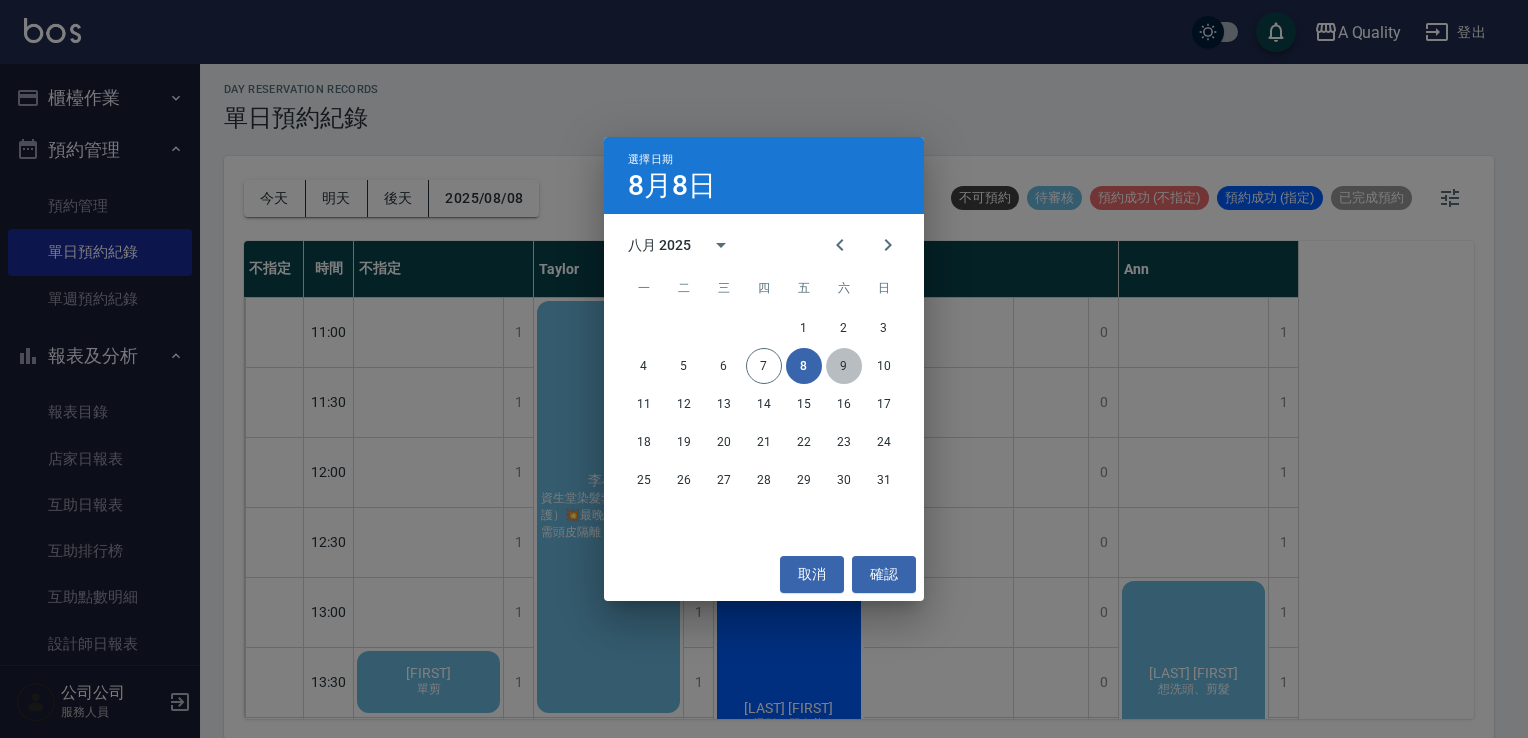 click on "9" at bounding box center [844, 366] 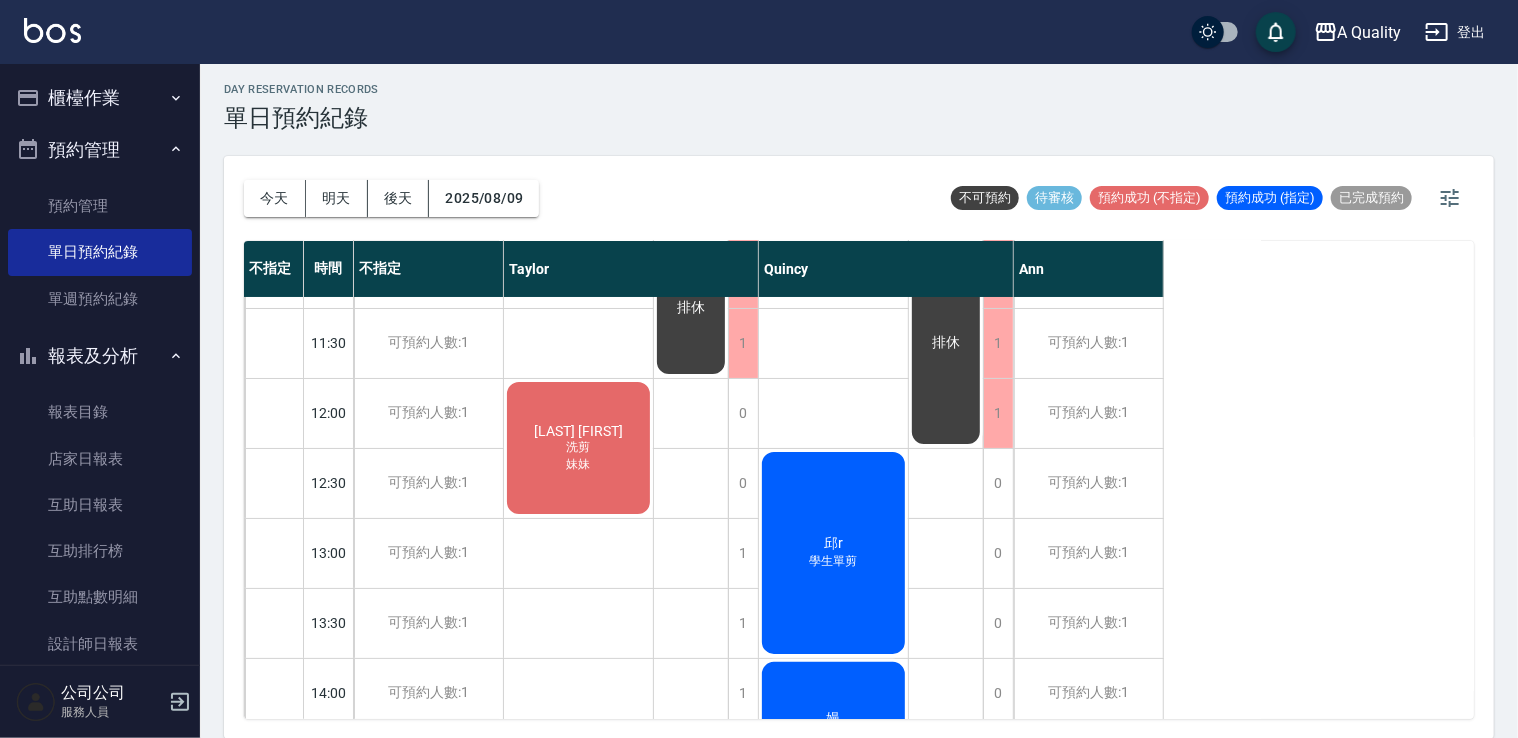 scroll, scrollTop: 0, scrollLeft: 0, axis: both 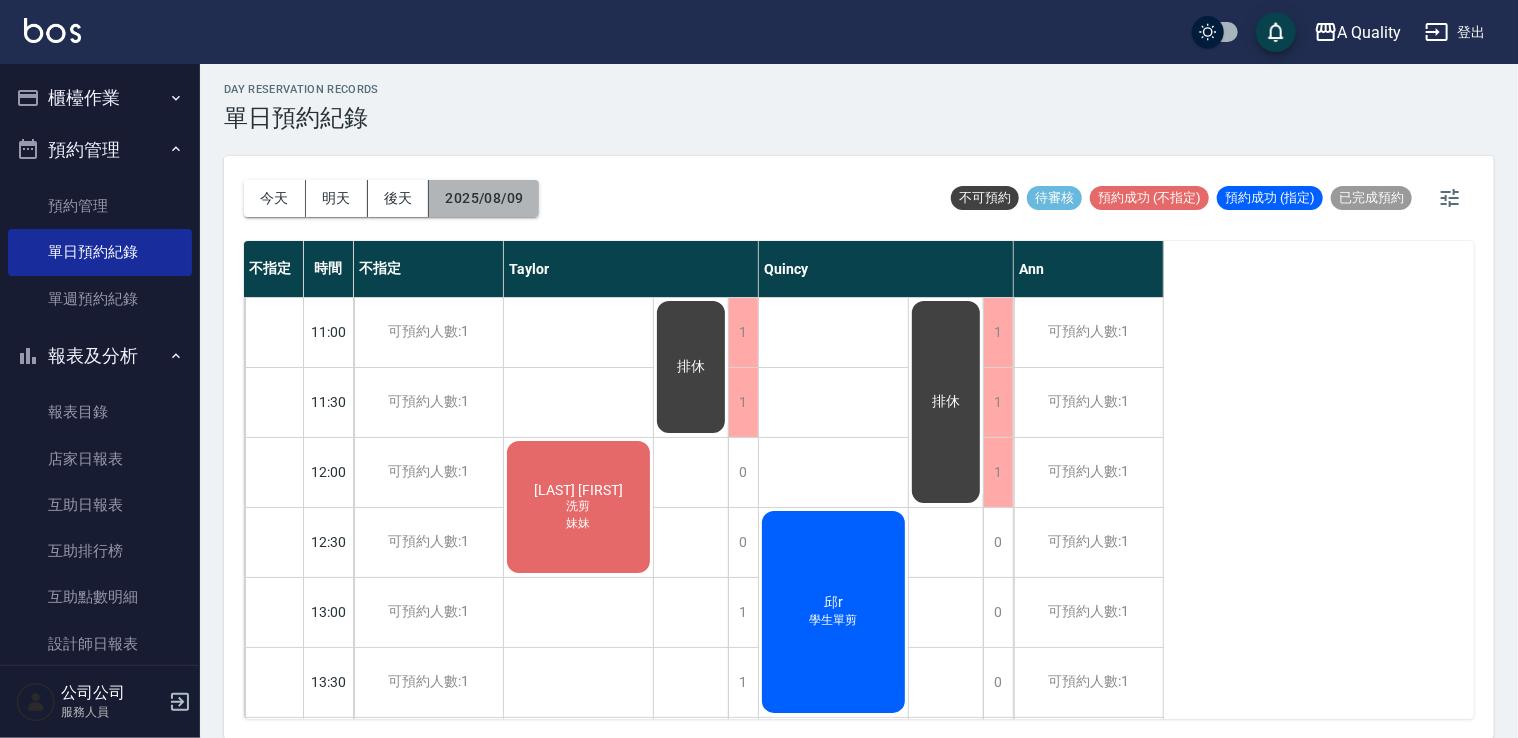 click on "2025/08/09" at bounding box center [484, 198] 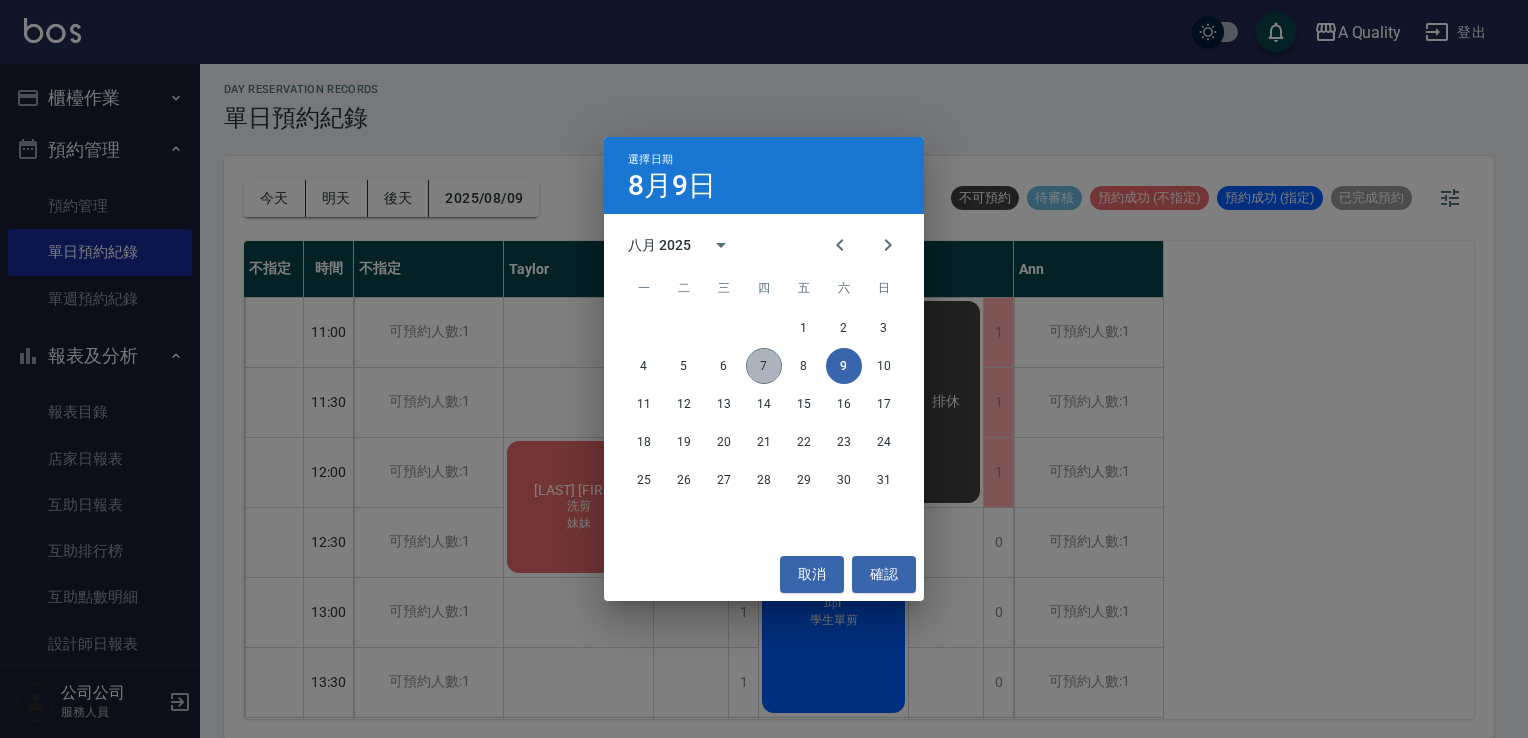 click on "7" at bounding box center [764, 366] 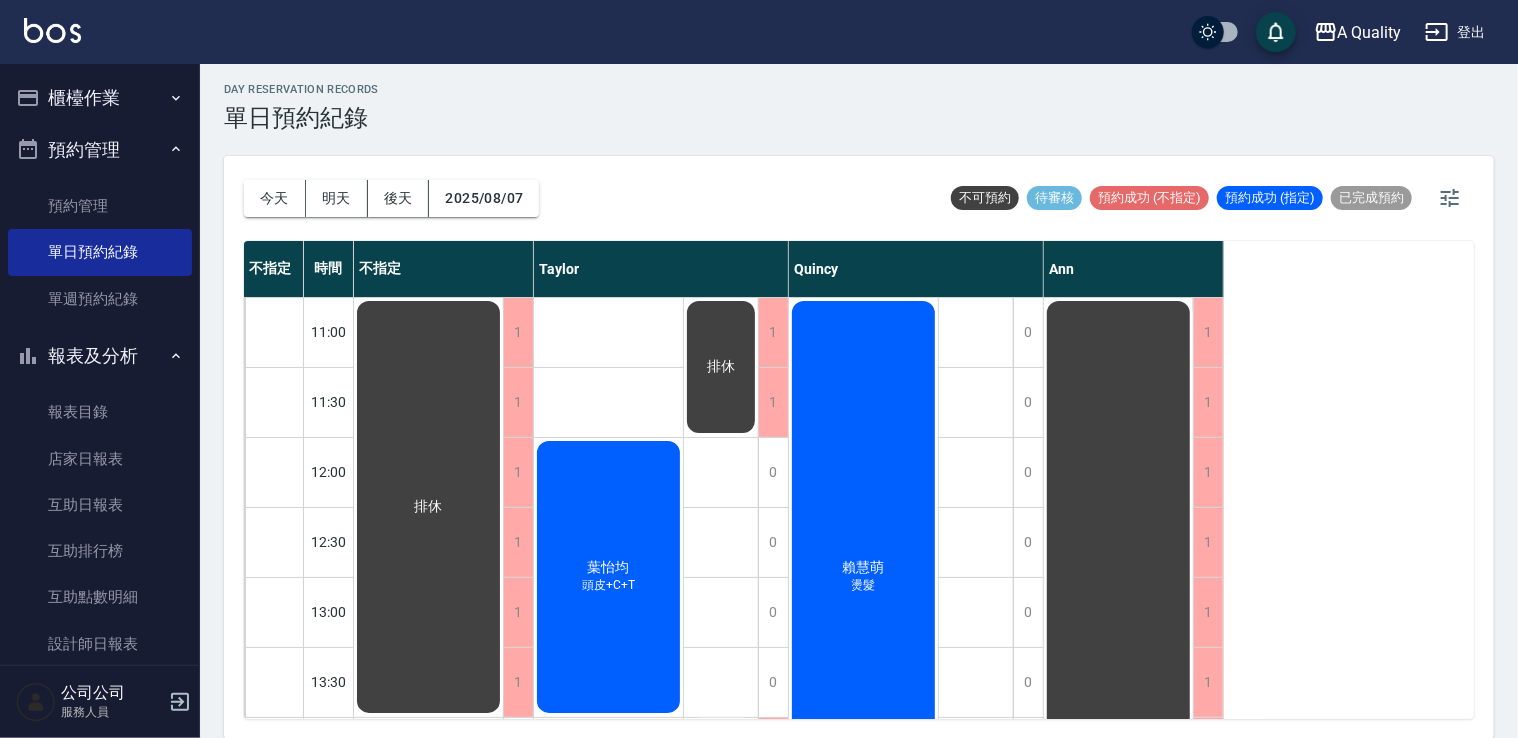 click on "葉怡均" at bounding box center [429, 507] 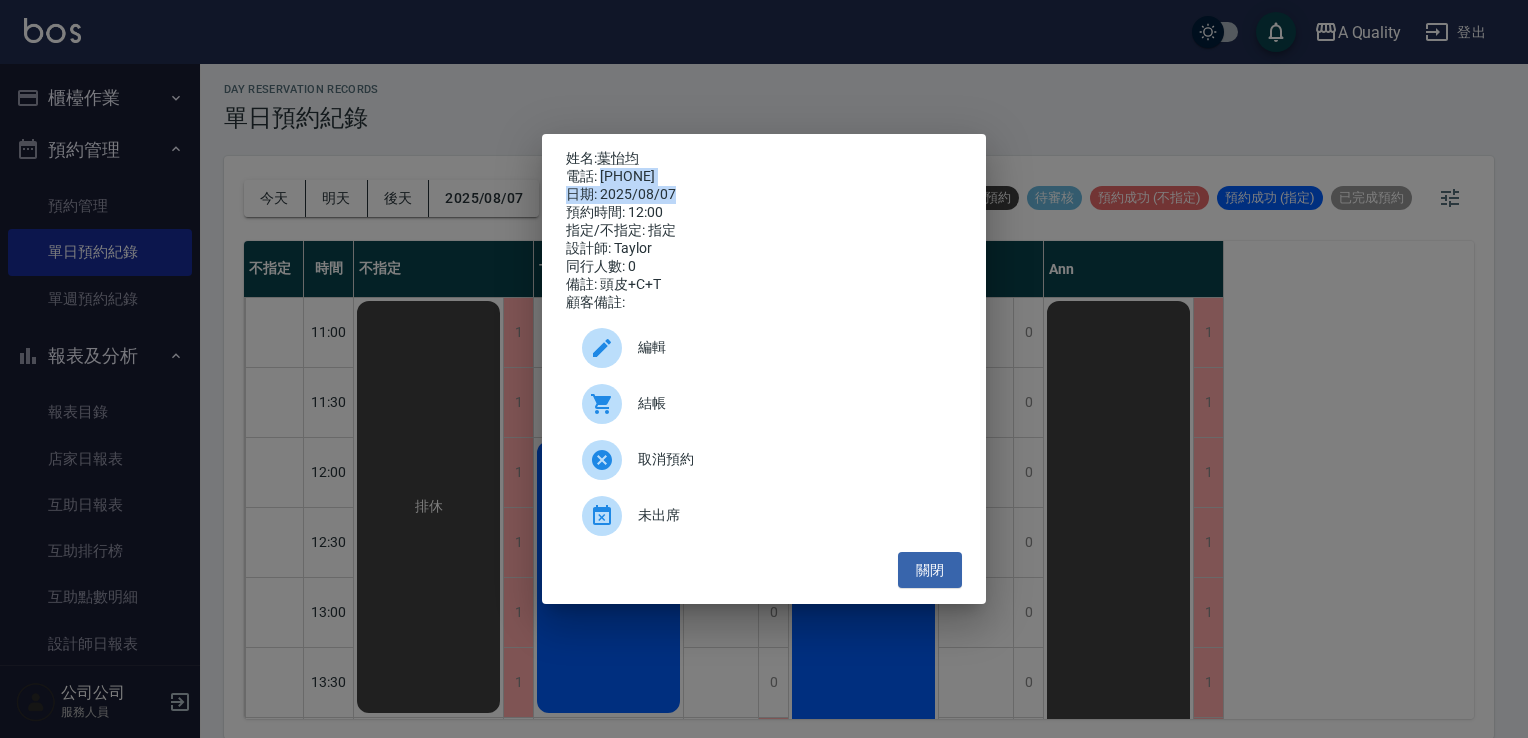 drag, startPoint x: 600, startPoint y: 174, endPoint x: 691, endPoint y: 181, distance: 91.26884 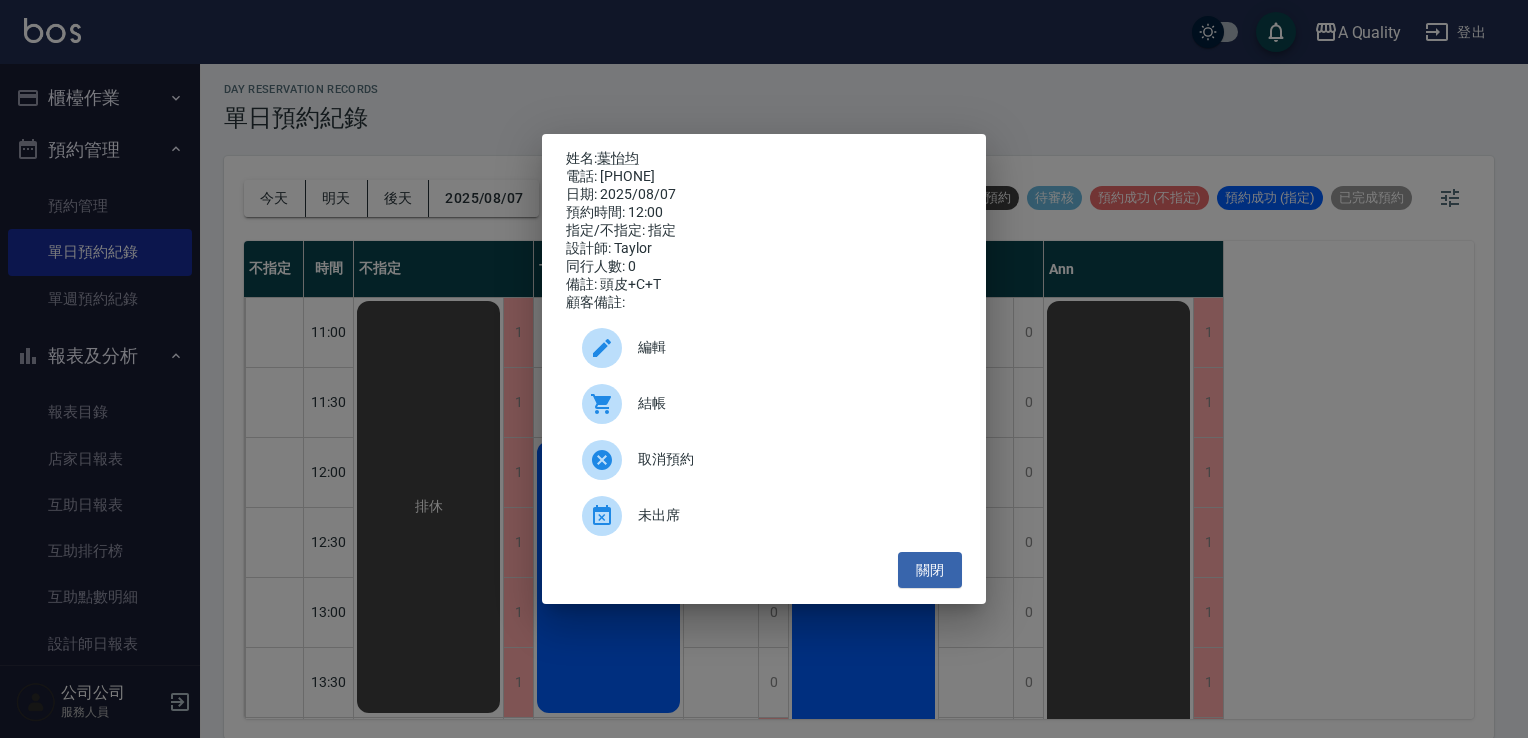 drag, startPoint x: 596, startPoint y: 174, endPoint x: 681, endPoint y: 178, distance: 85.09406 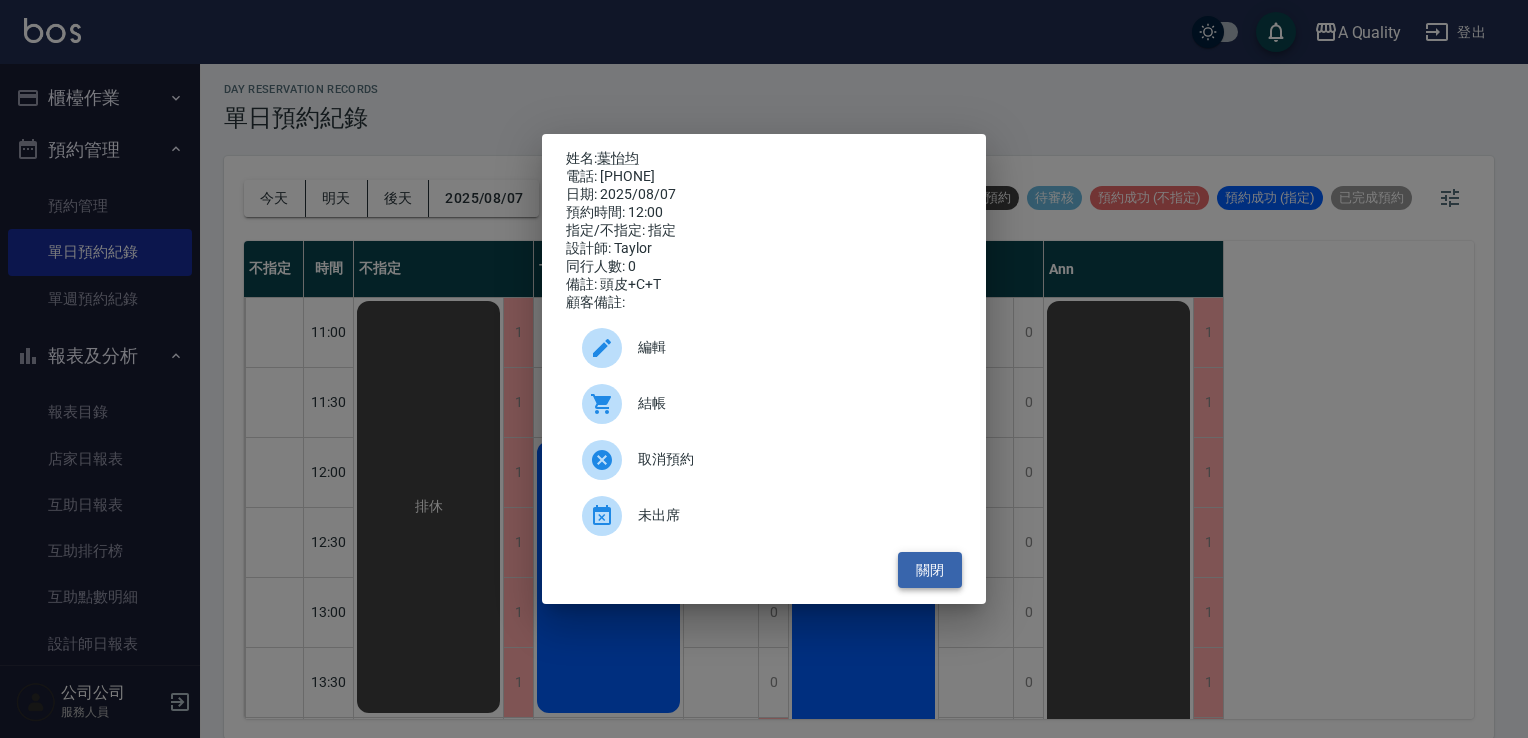 click on "關閉" at bounding box center (930, 570) 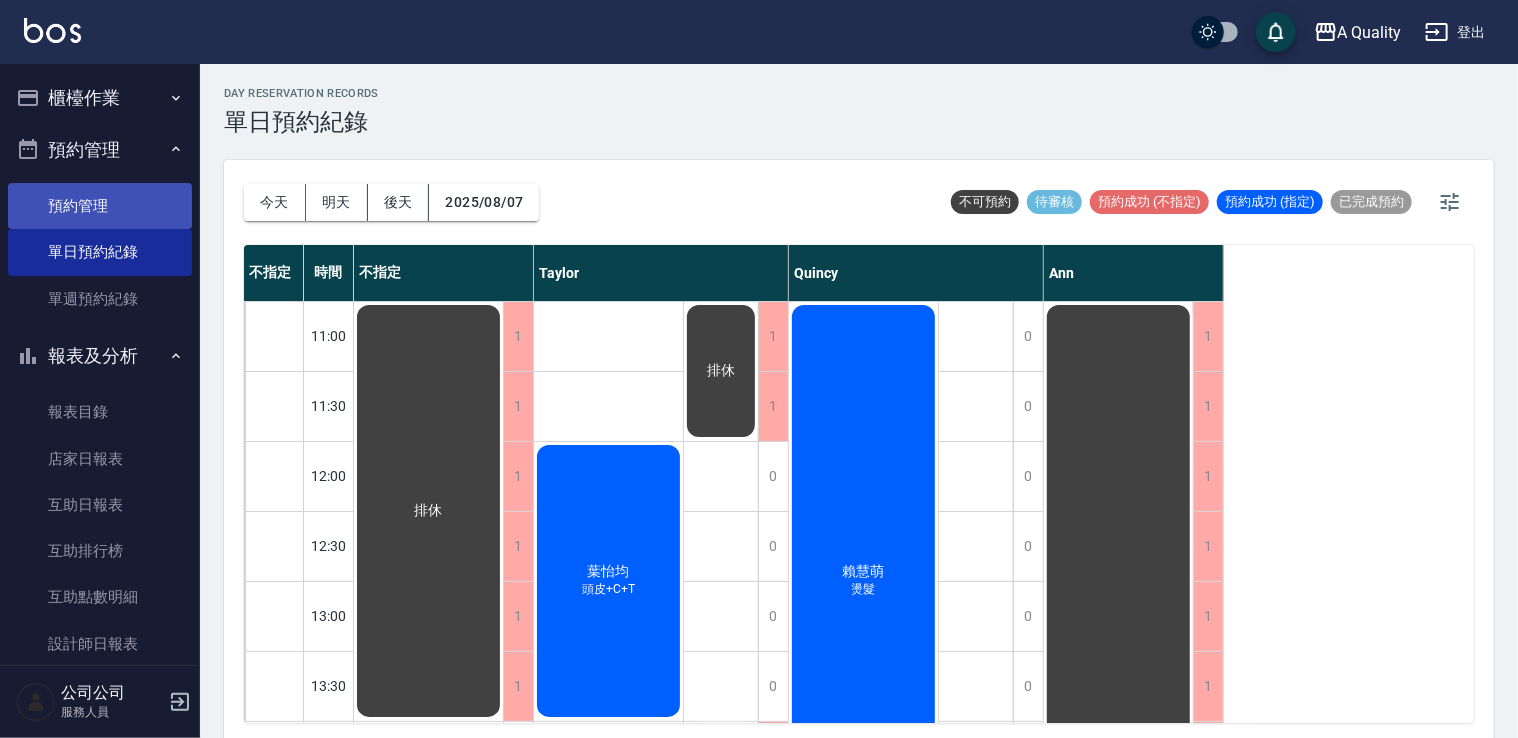 scroll, scrollTop: 0, scrollLeft: 0, axis: both 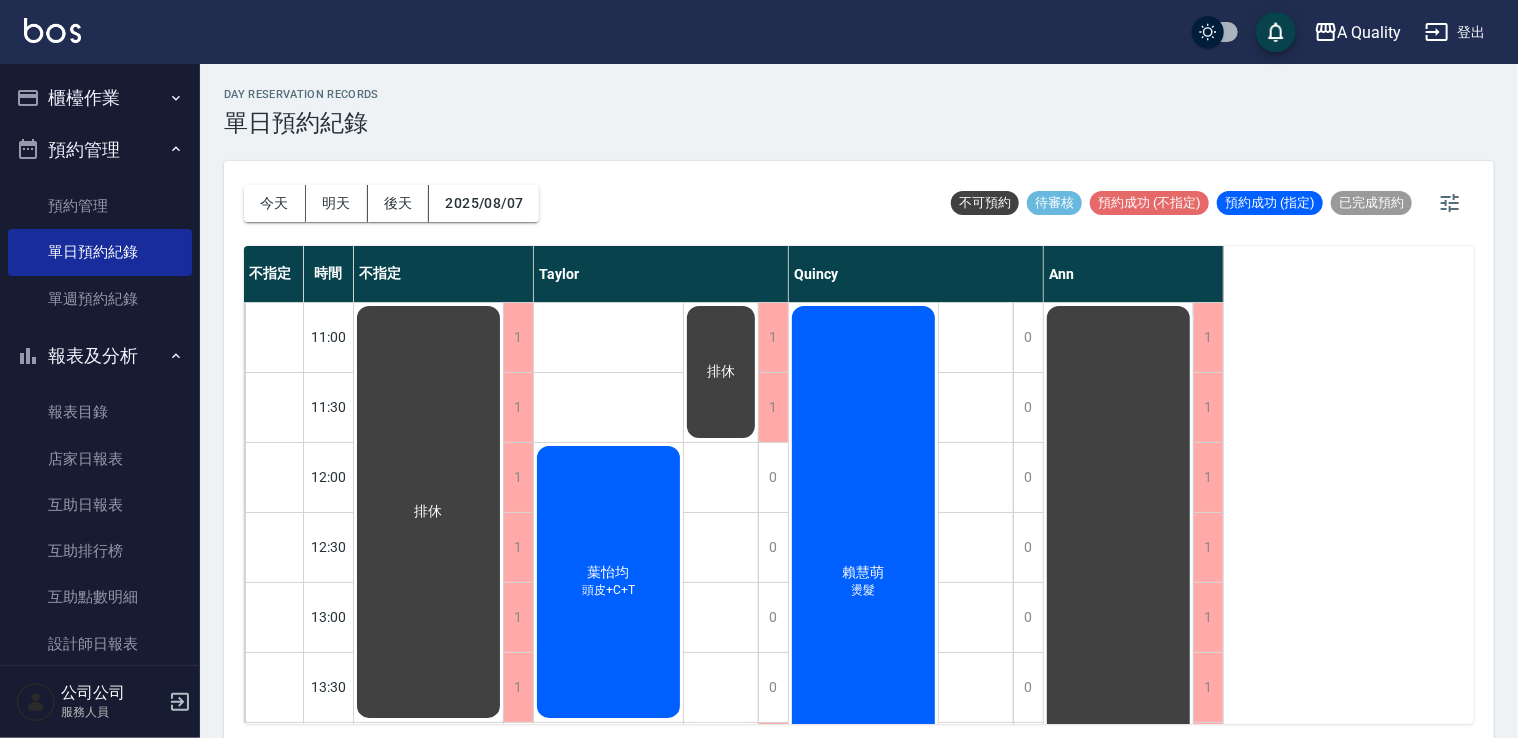 click on "櫃檯作業" at bounding box center [100, 98] 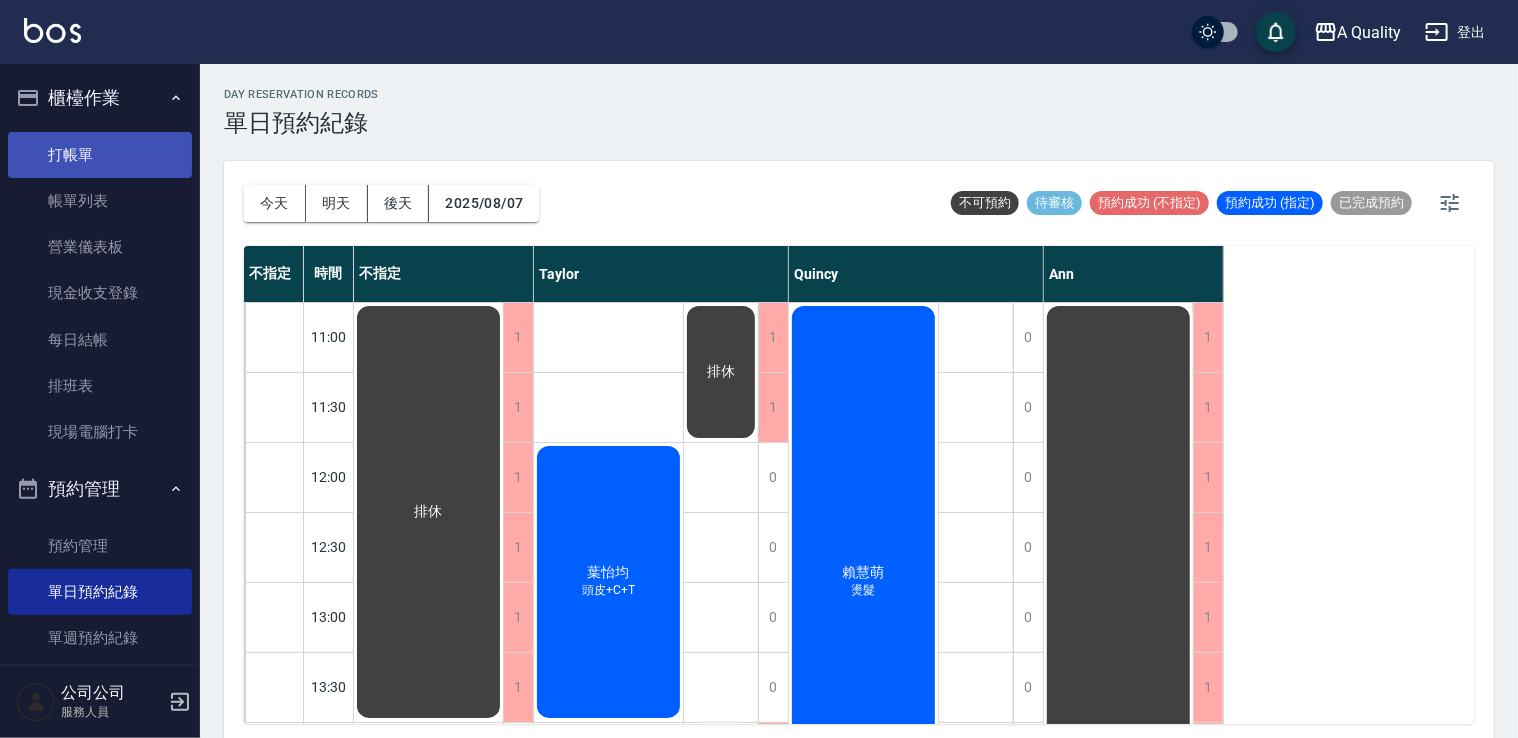 click on "打帳單" at bounding box center [100, 155] 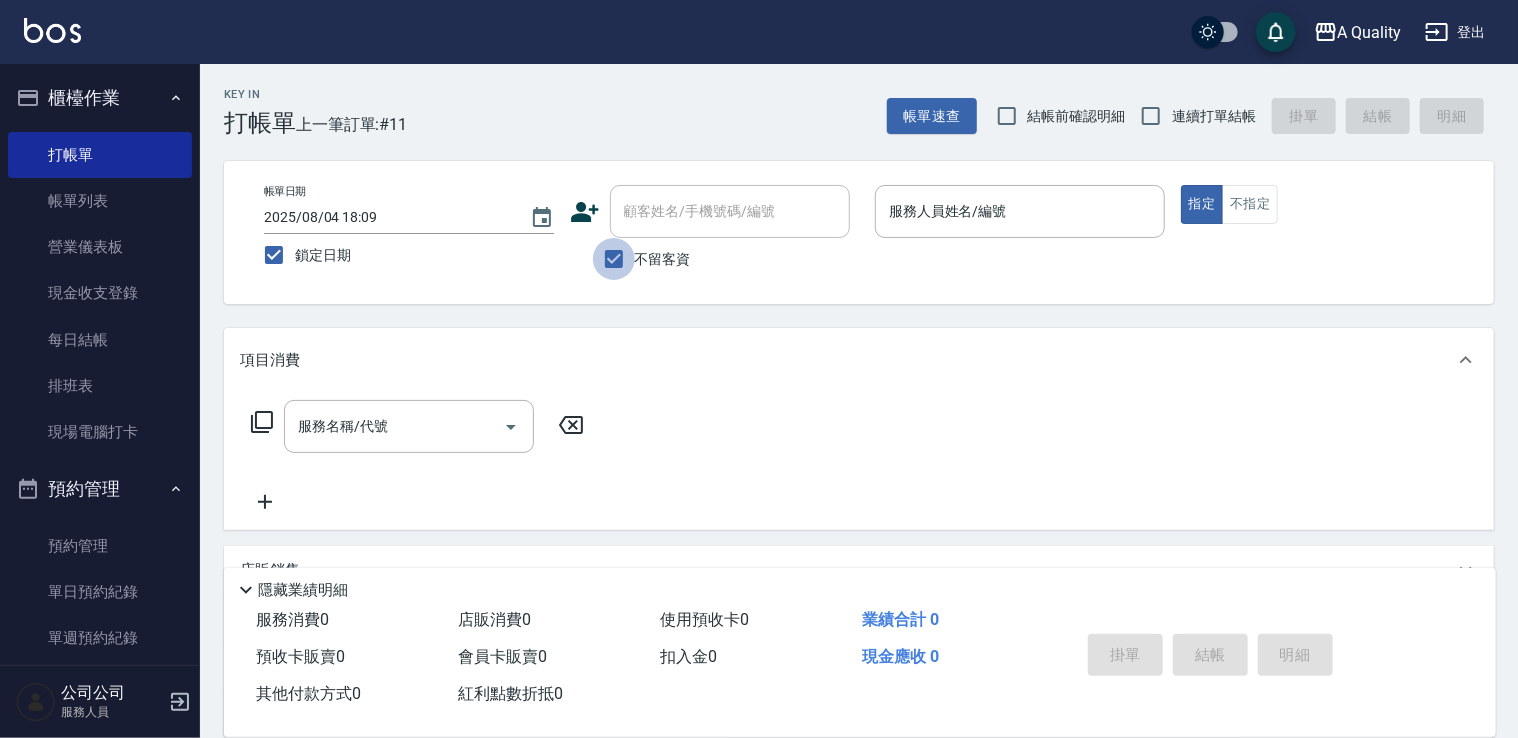 click on "不留客資" at bounding box center (614, 259) 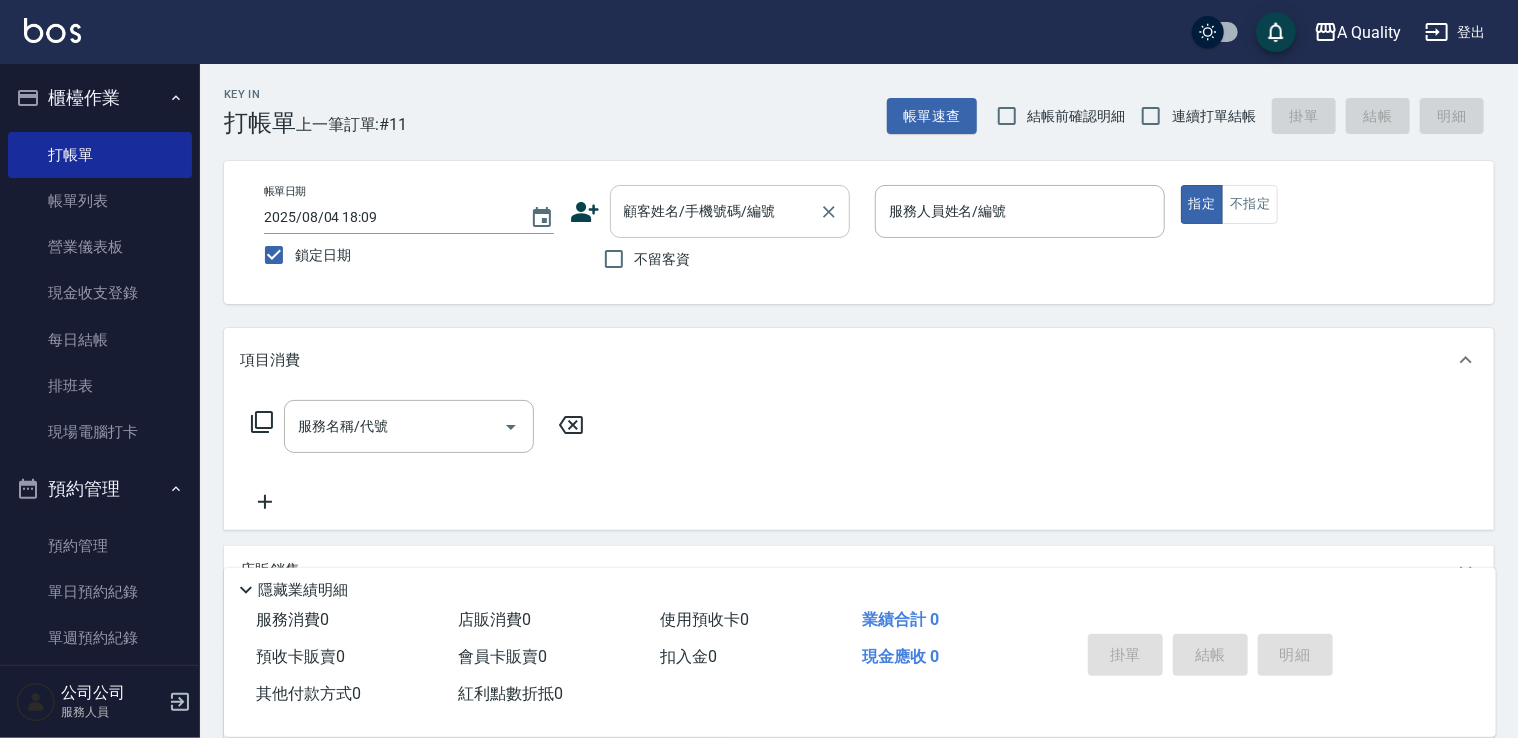 click on "顧客姓名/手機號碼/編號" at bounding box center (715, 211) 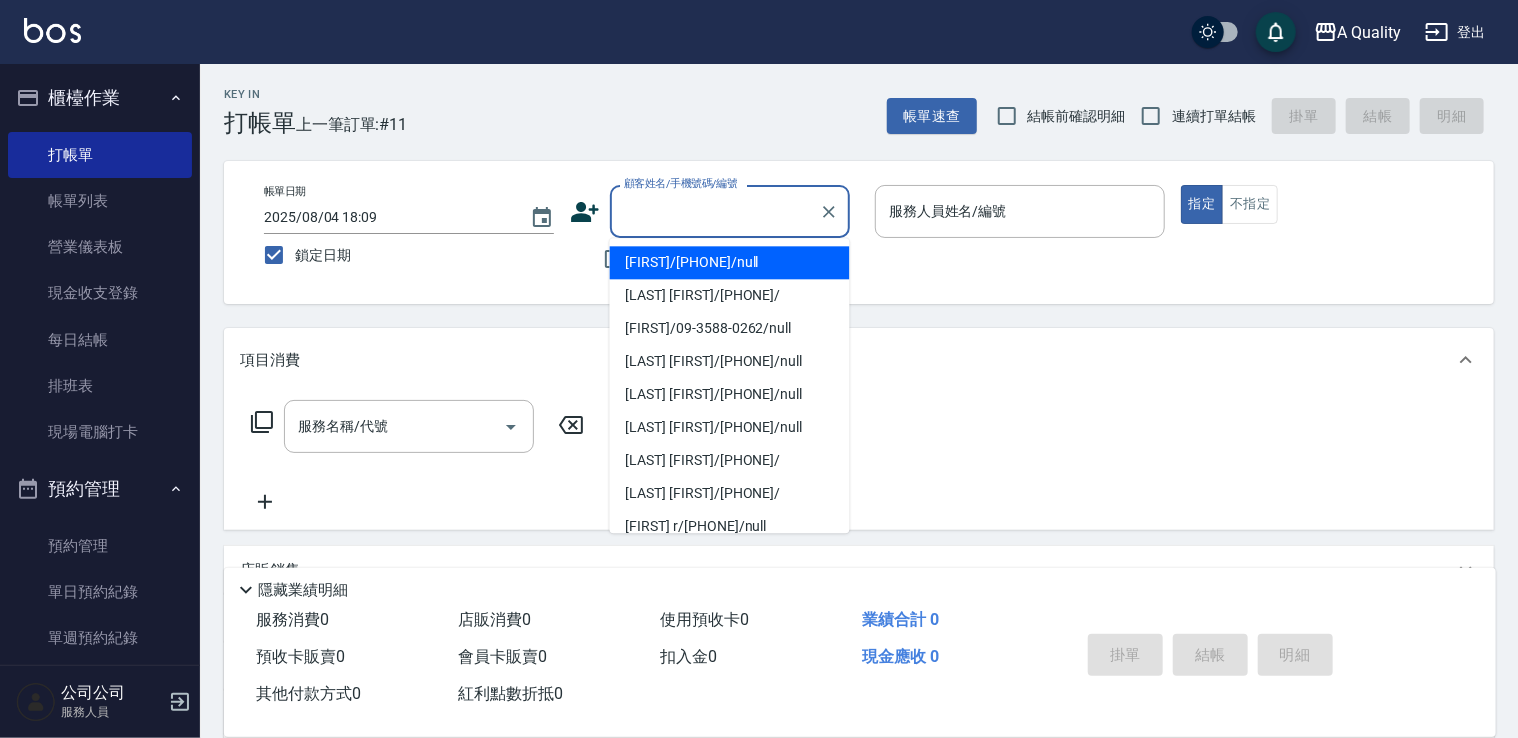 paste on "0988238976" 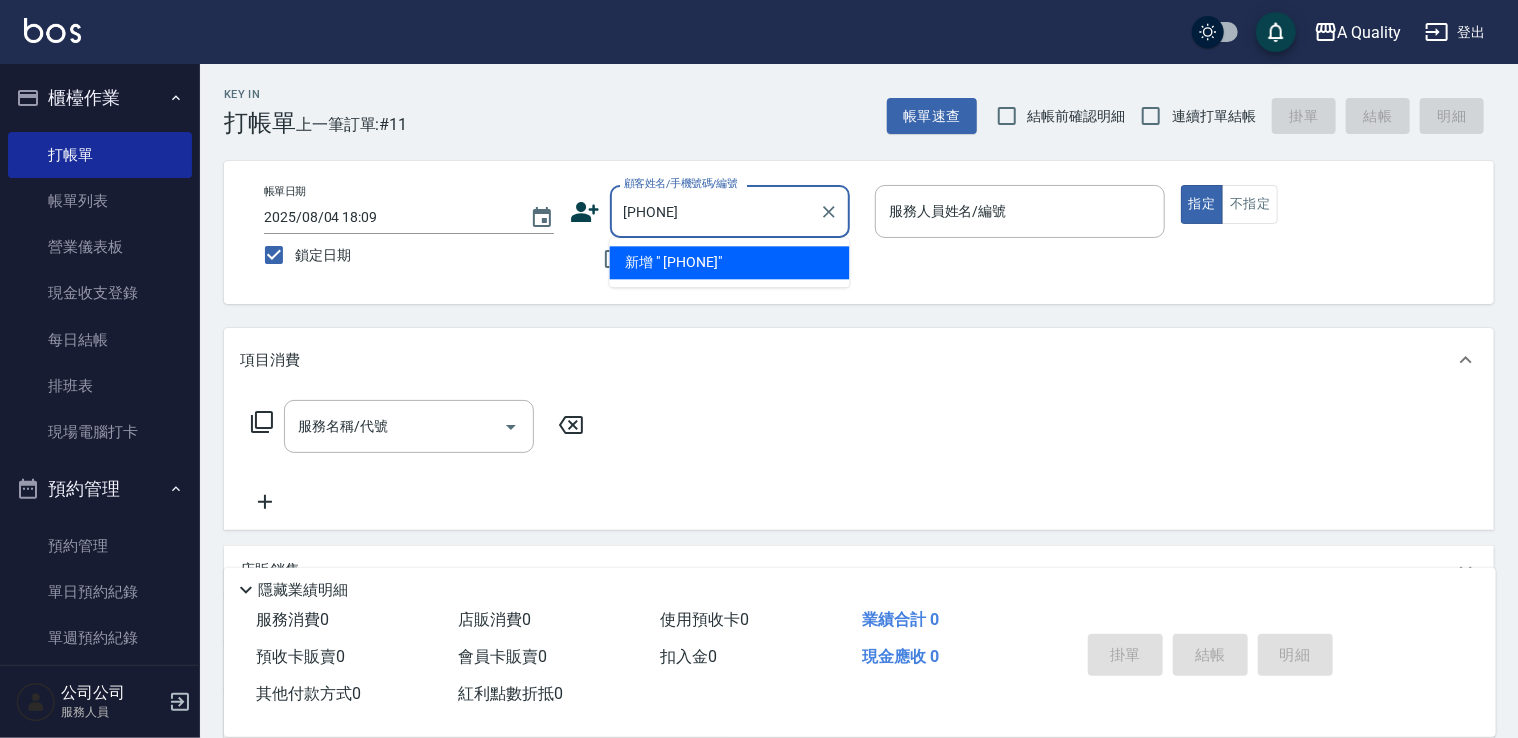 type on "0988238976" 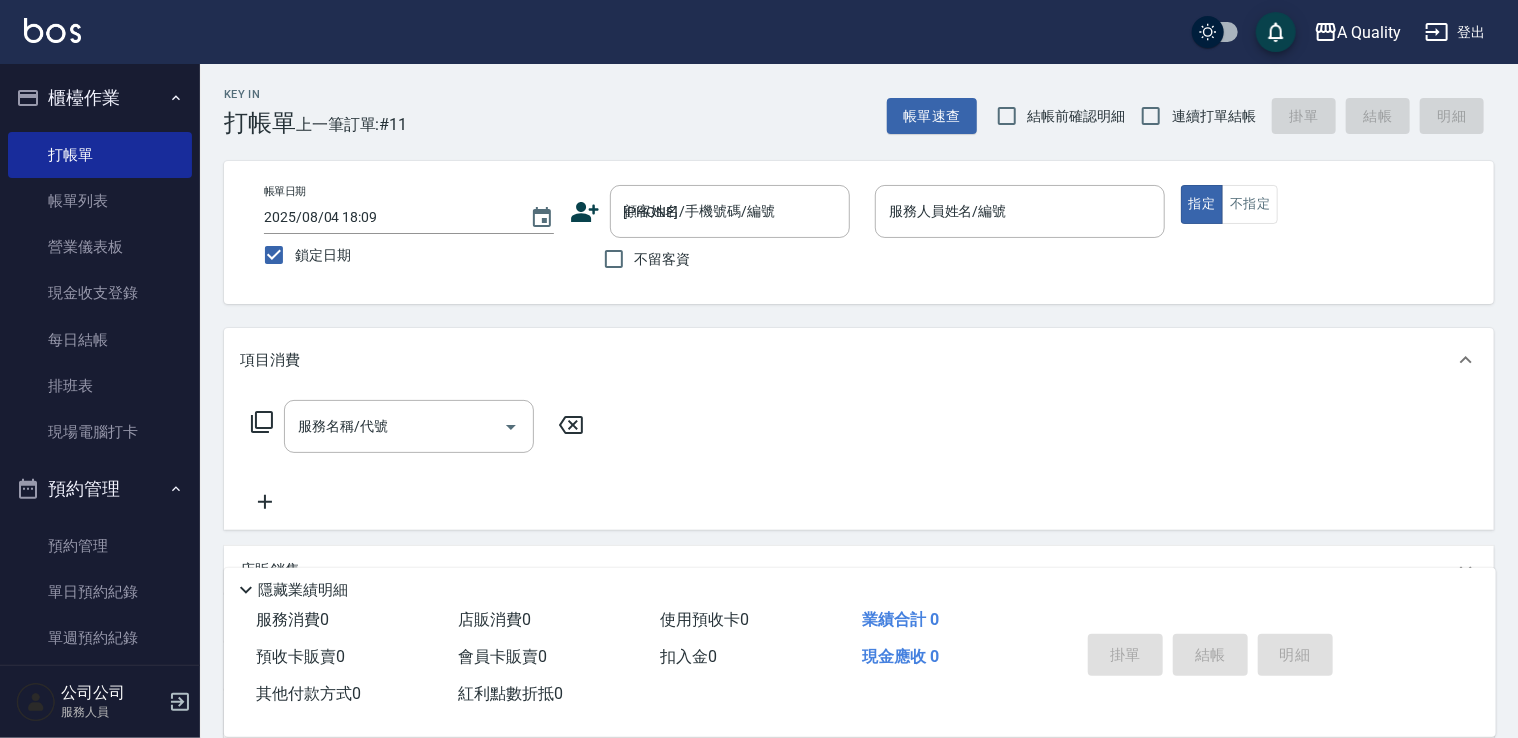 type 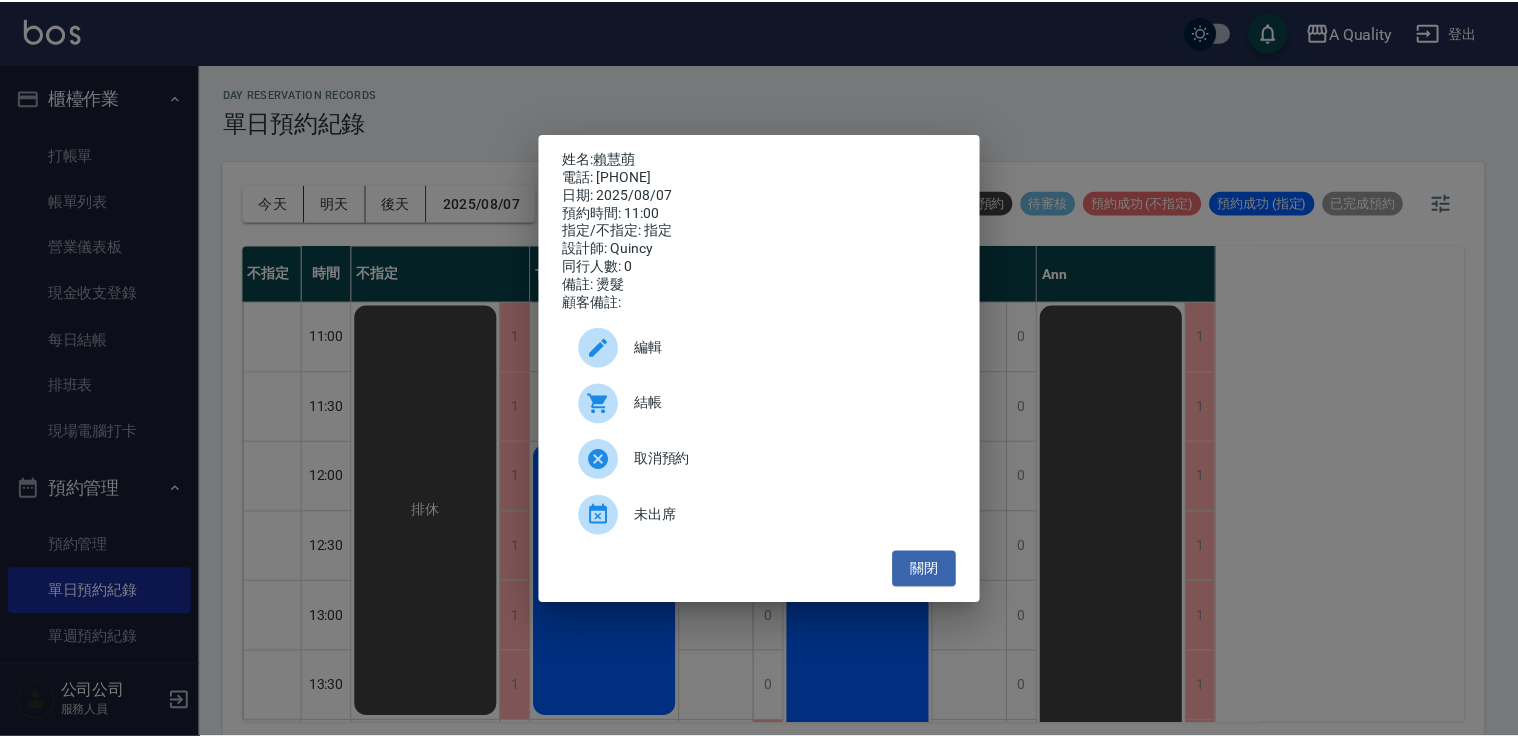 scroll, scrollTop: 0, scrollLeft: 0, axis: both 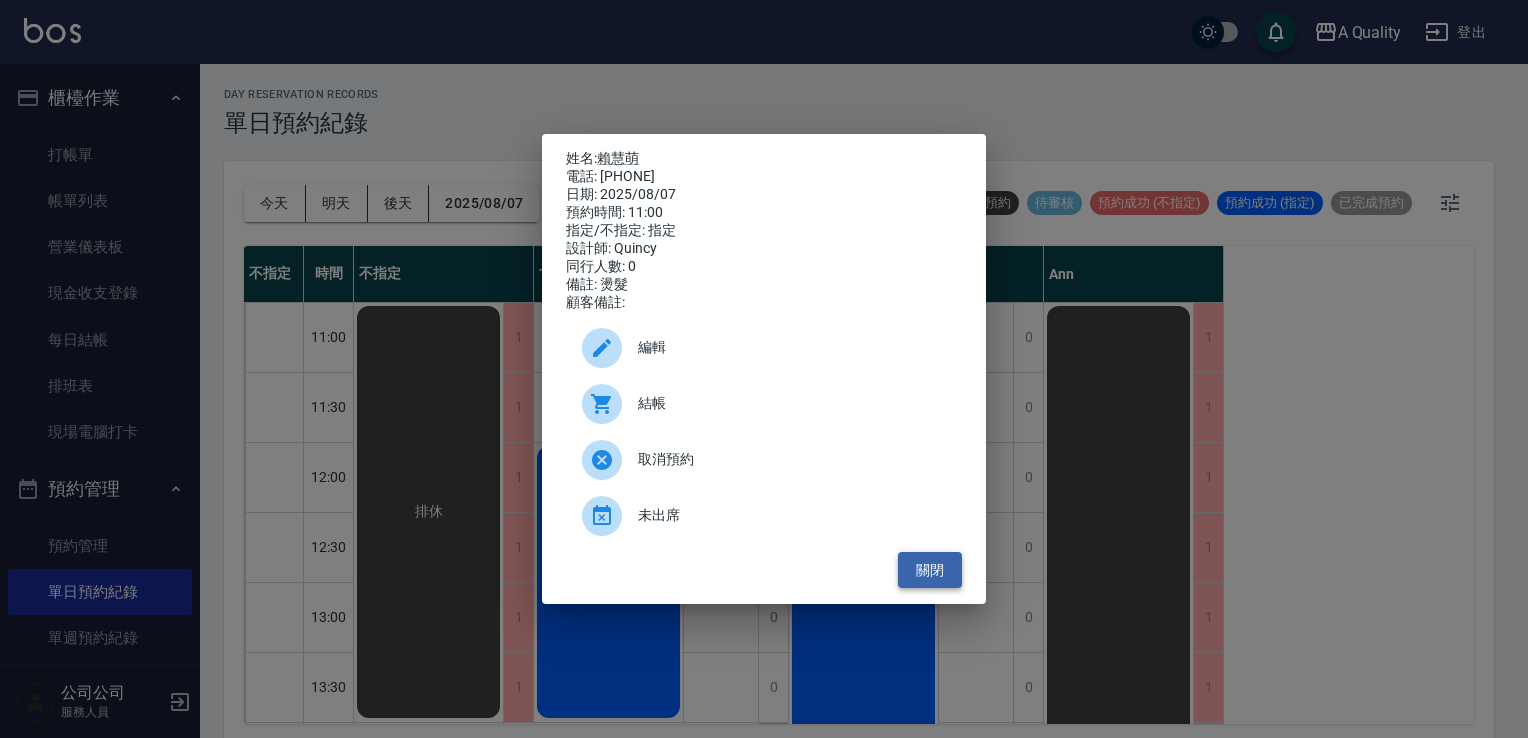 click on "關閉" at bounding box center (930, 570) 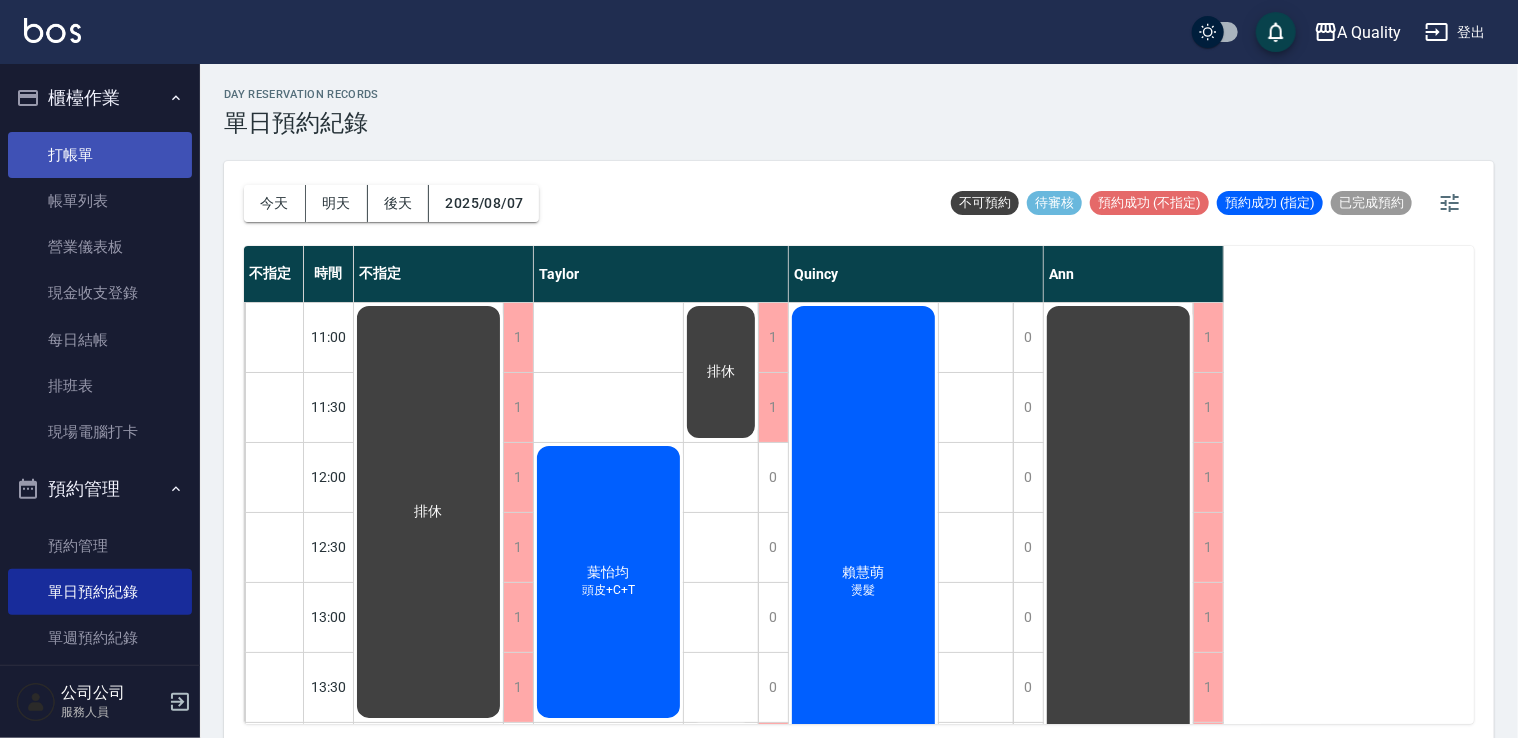 click on "打帳單" at bounding box center [100, 155] 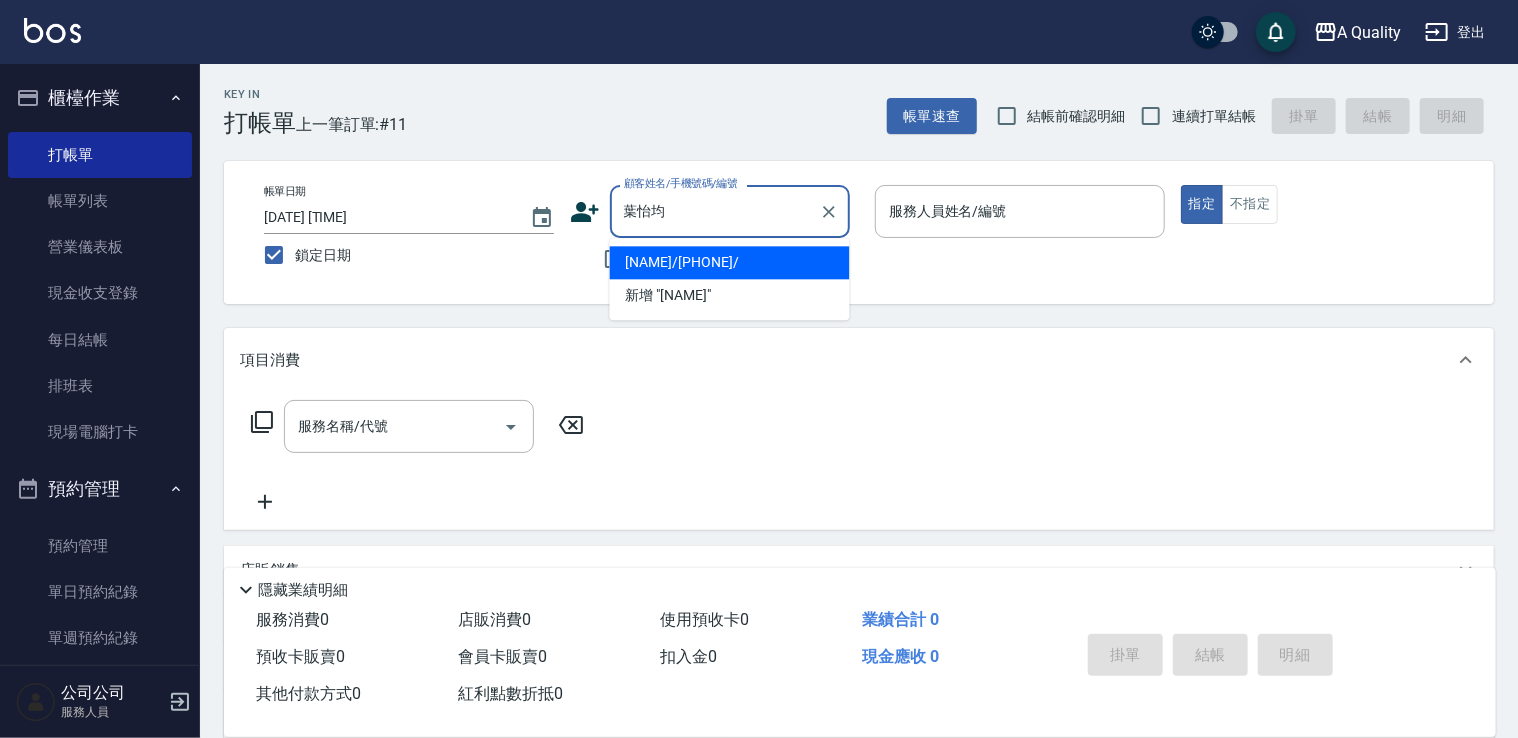 click on "[NAME]/[PHONE]/" at bounding box center (730, 262) 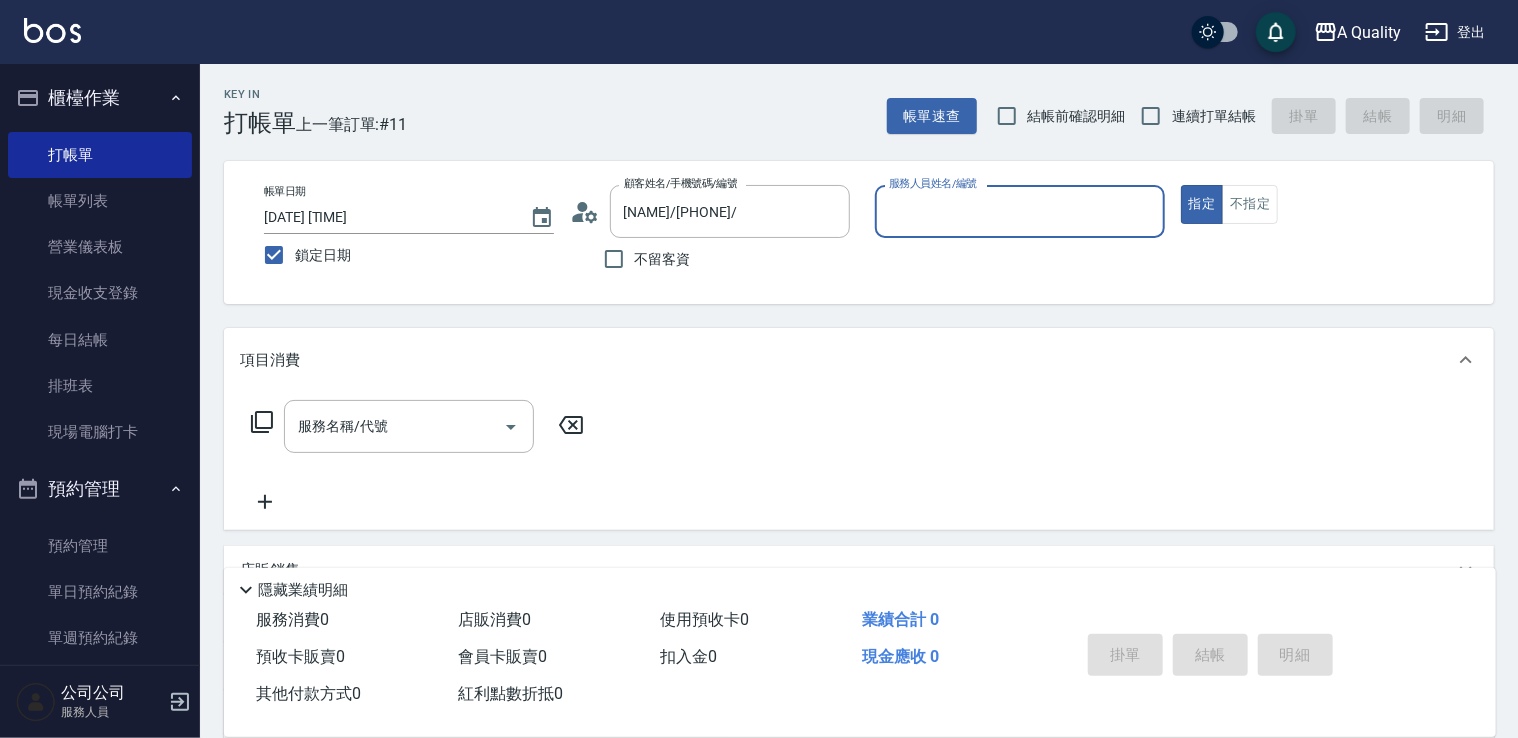 type on "Taylor(無代號)" 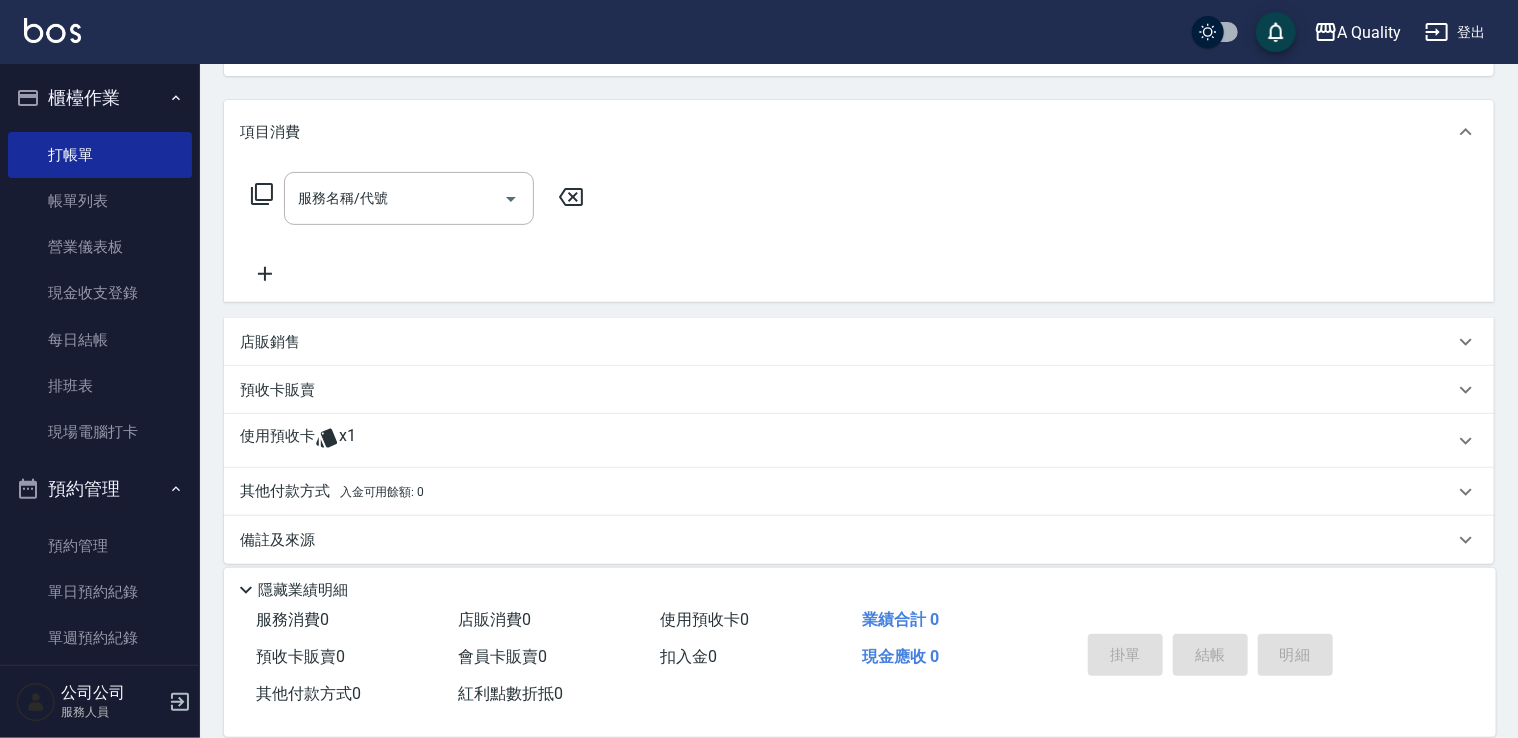 scroll, scrollTop: 244, scrollLeft: 0, axis: vertical 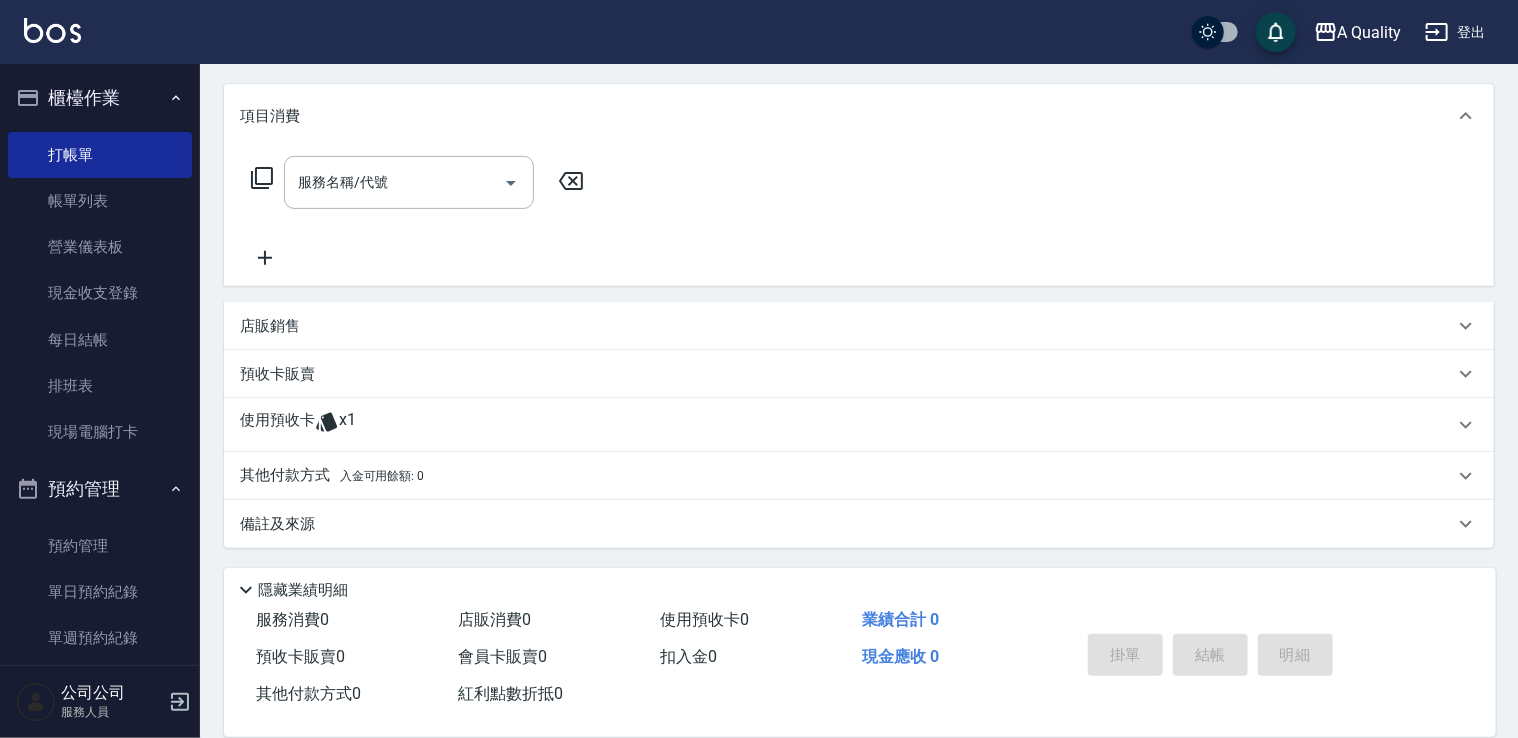 click on "使用預收卡" at bounding box center (277, 425) 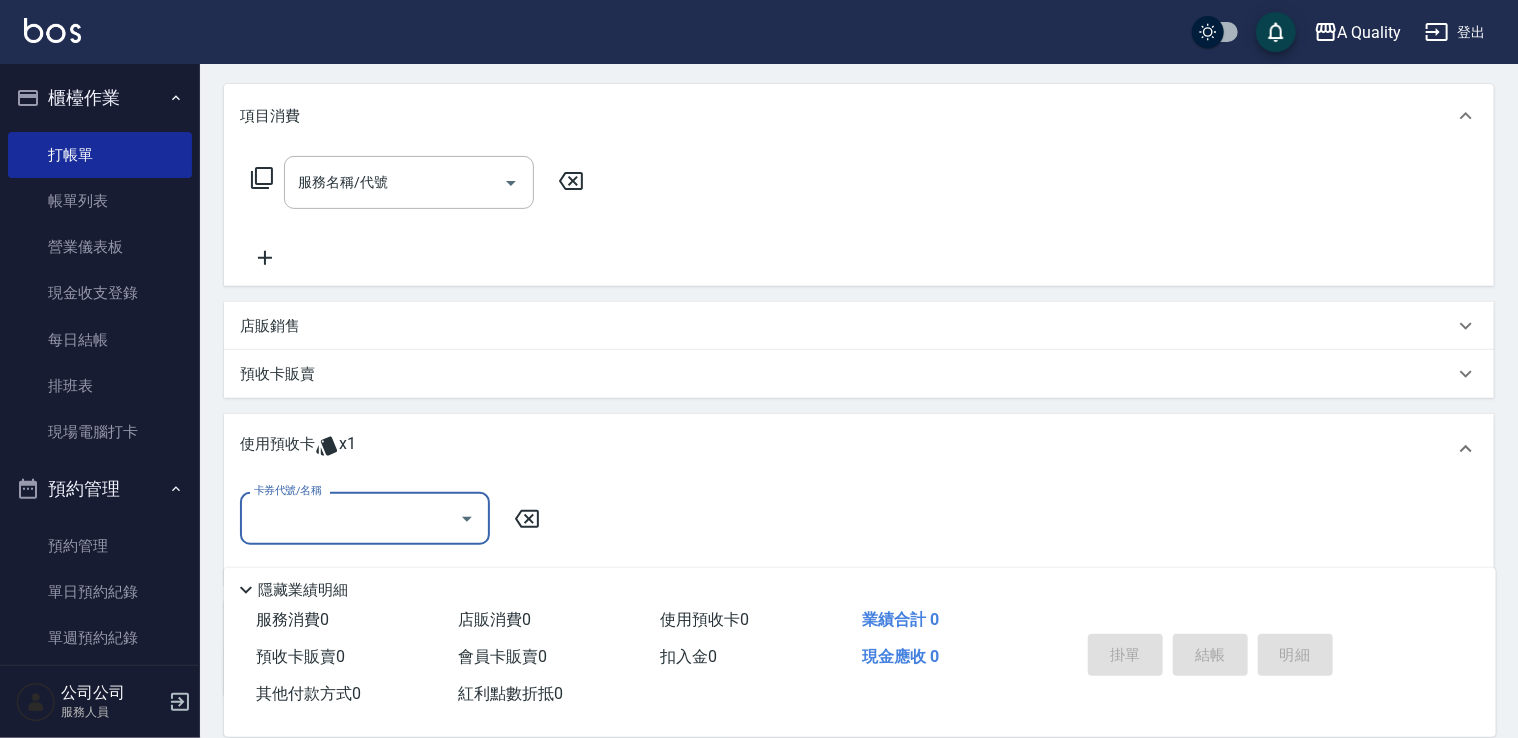 scroll, scrollTop: 0, scrollLeft: 0, axis: both 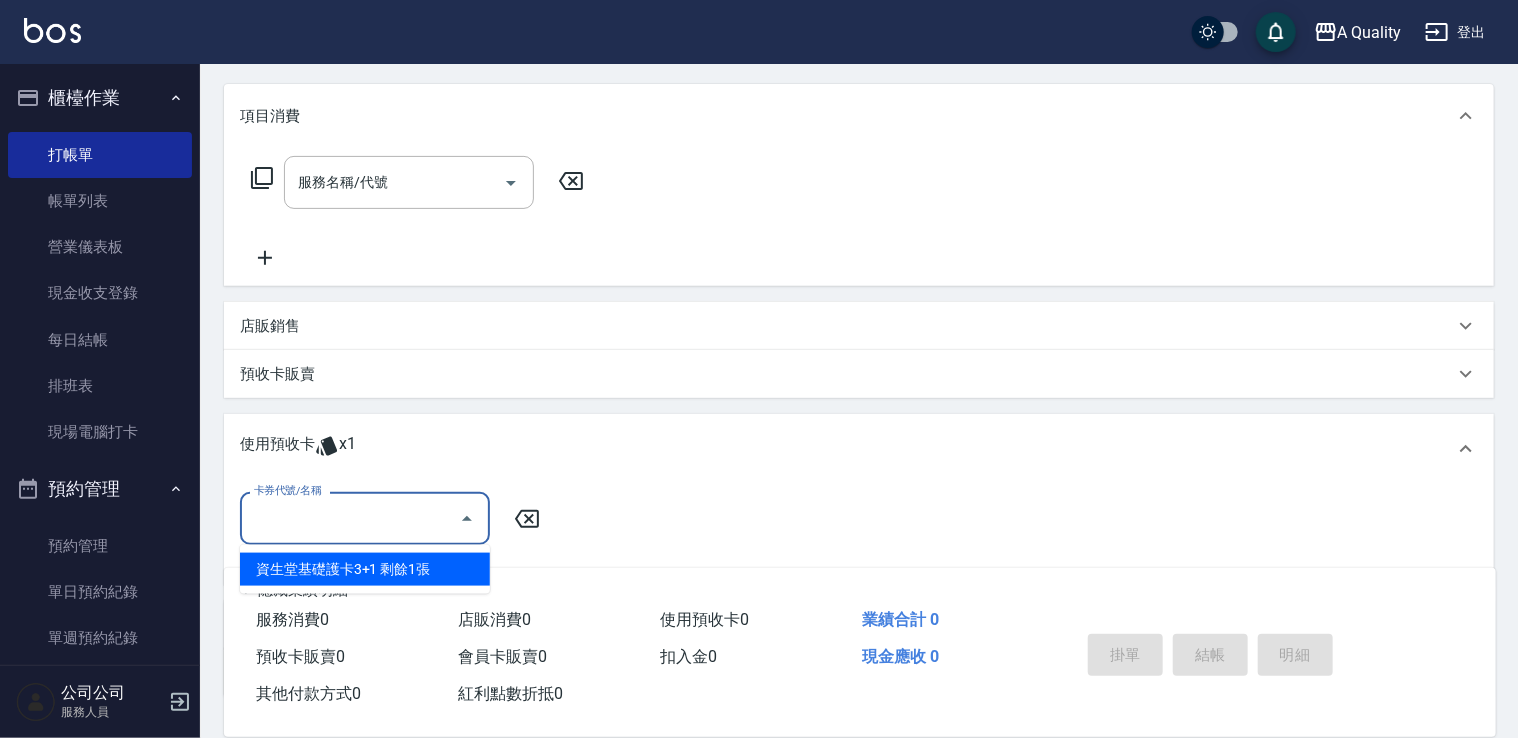 click on "卡券代號/名稱" at bounding box center [350, 518] 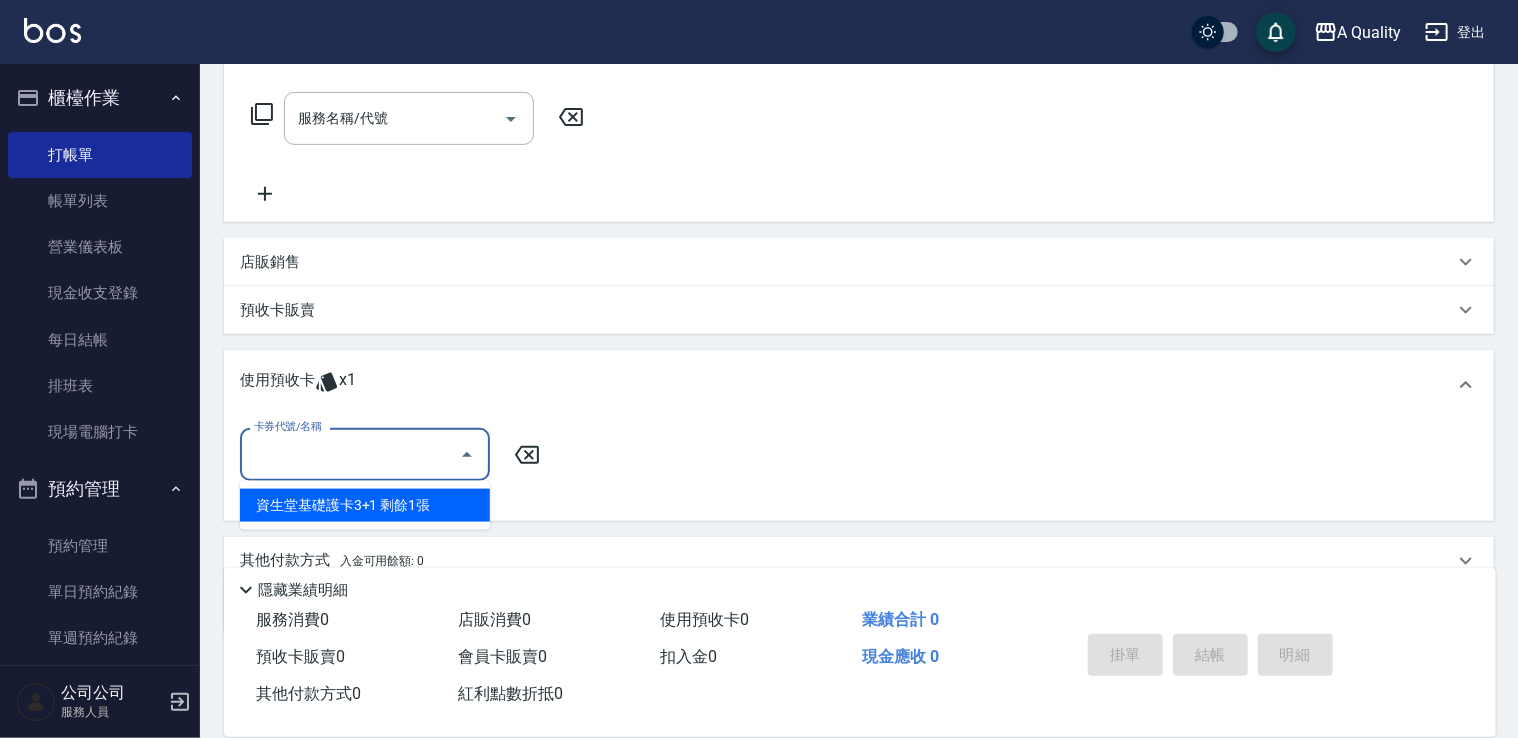 scroll, scrollTop: 344, scrollLeft: 0, axis: vertical 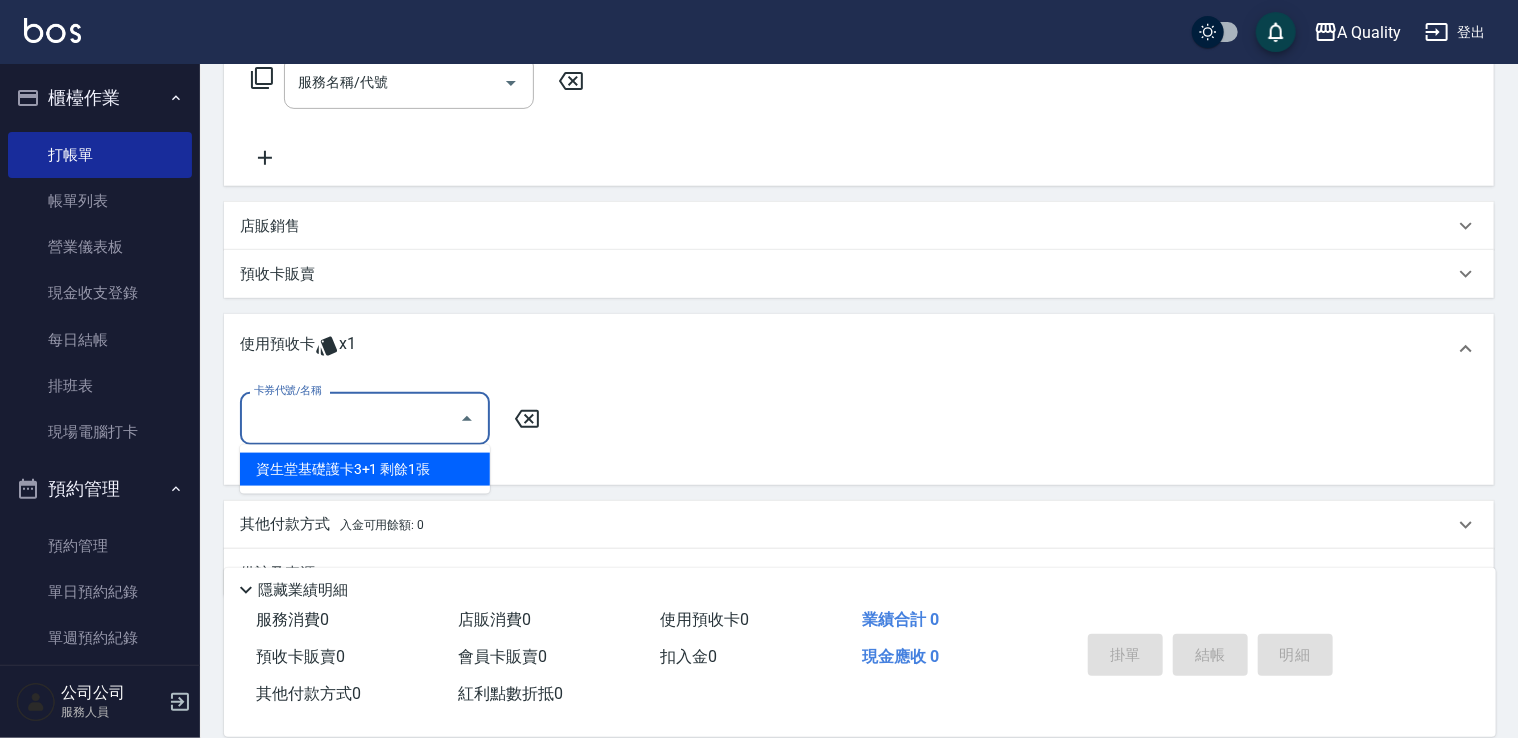 click on "資生堂基礎護卡3+1 剩餘1張" at bounding box center (365, 469) 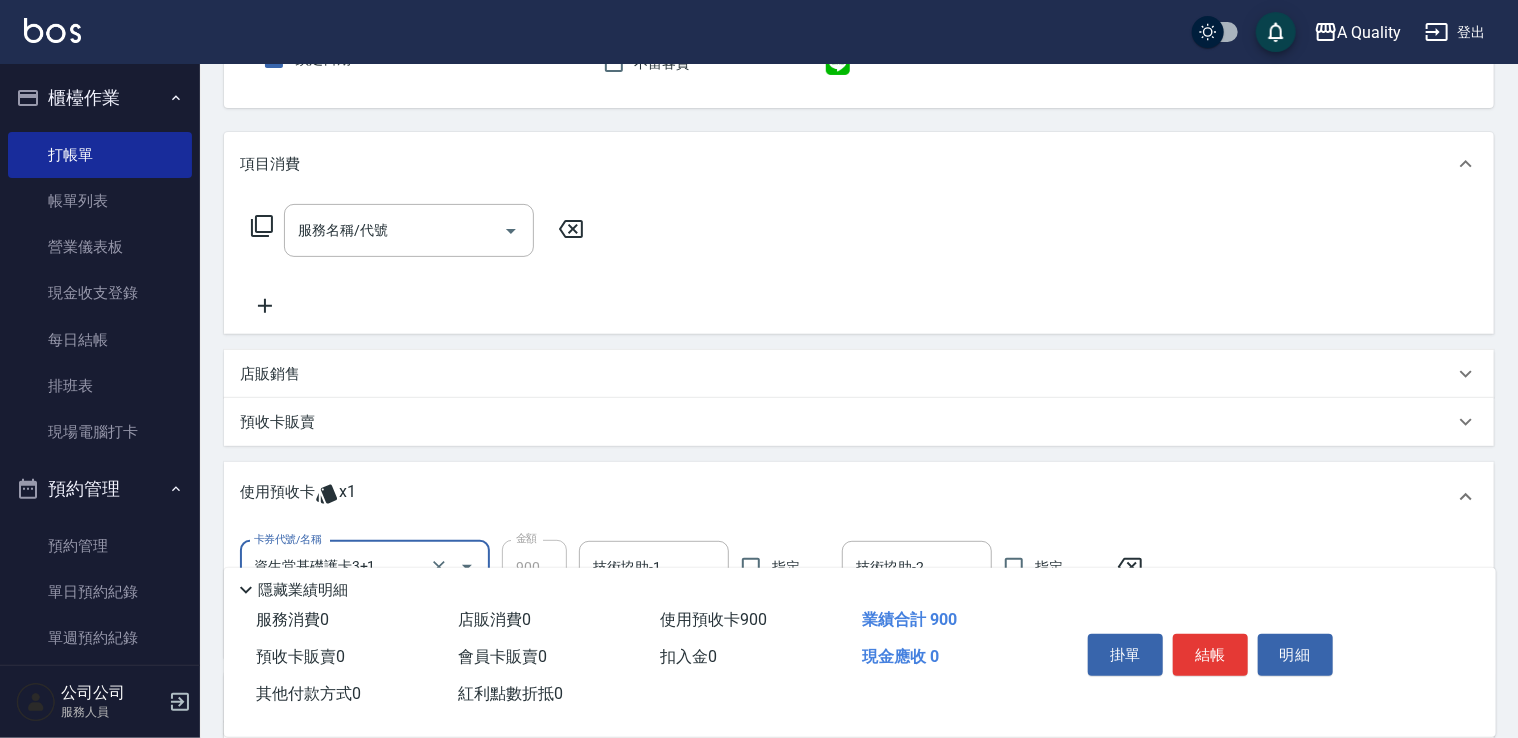 scroll, scrollTop: 0, scrollLeft: 0, axis: both 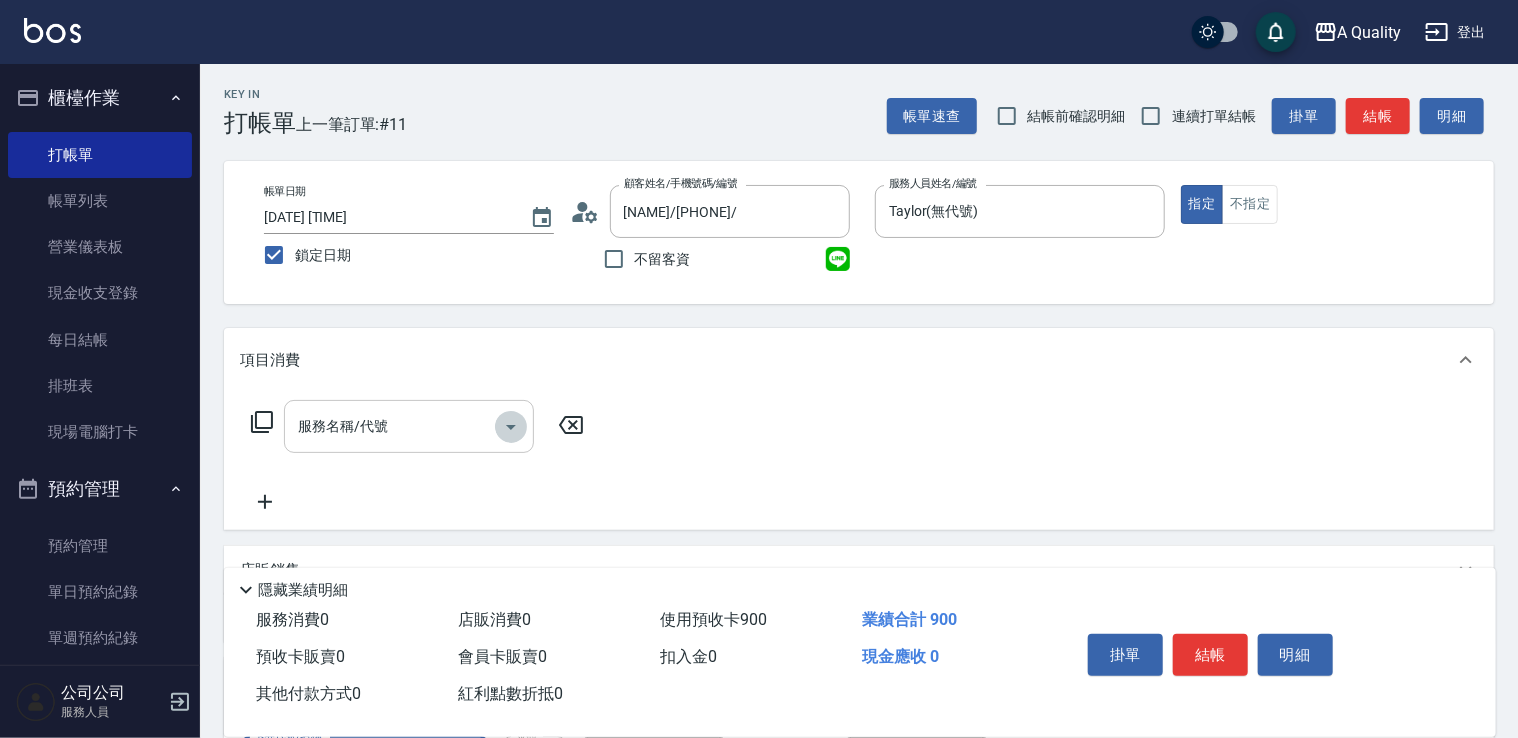 click 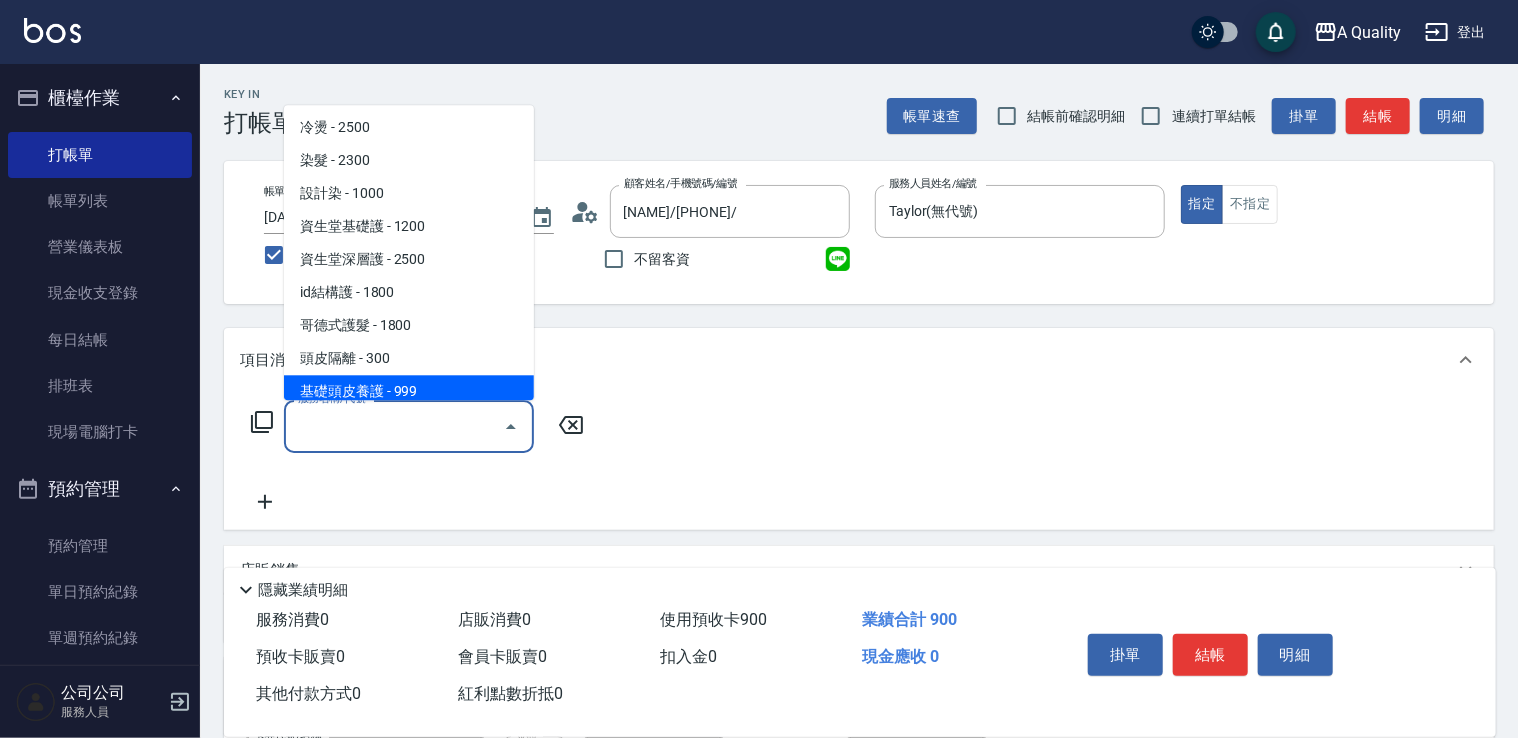 scroll, scrollTop: 281, scrollLeft: 0, axis: vertical 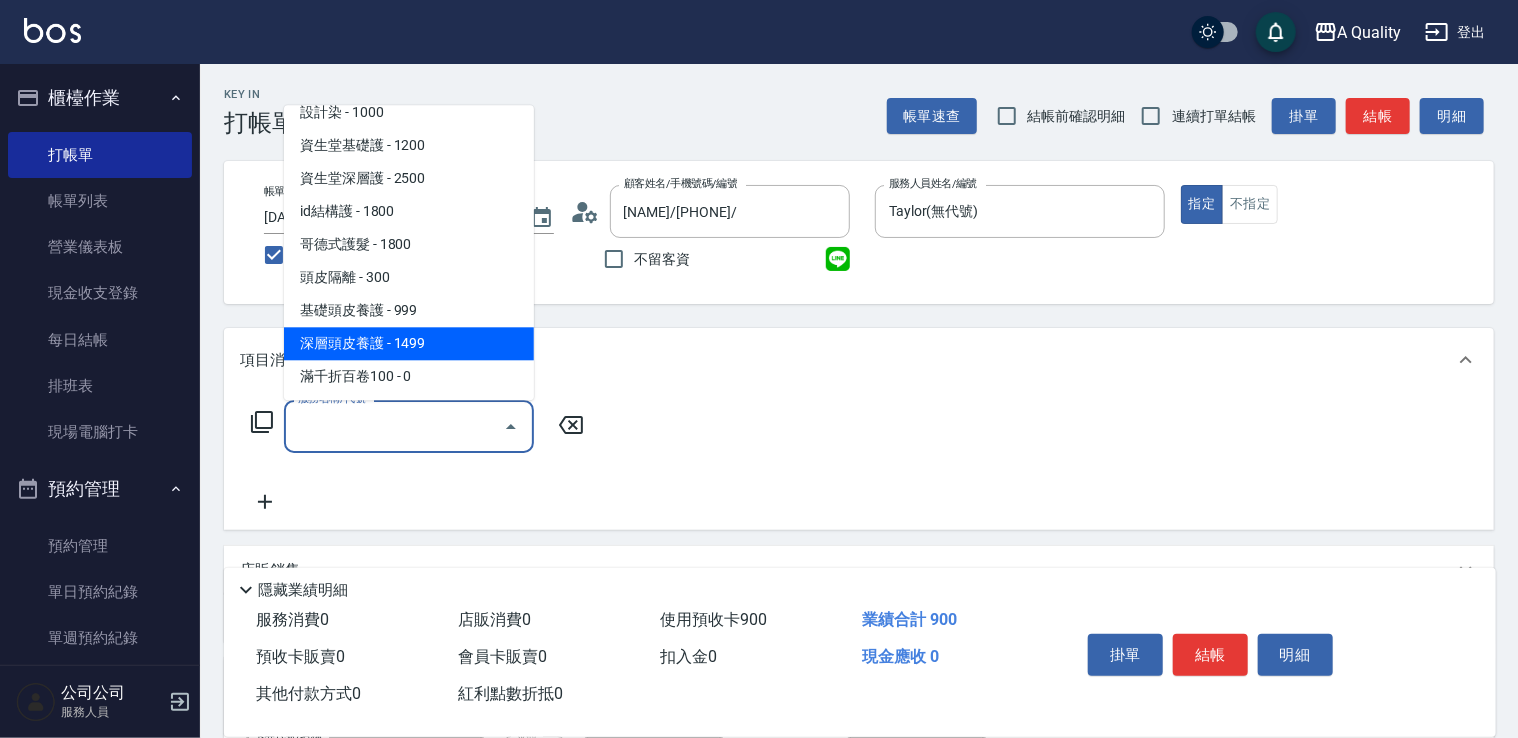 click on "深層頭皮養護 - 1499" at bounding box center (409, 343) 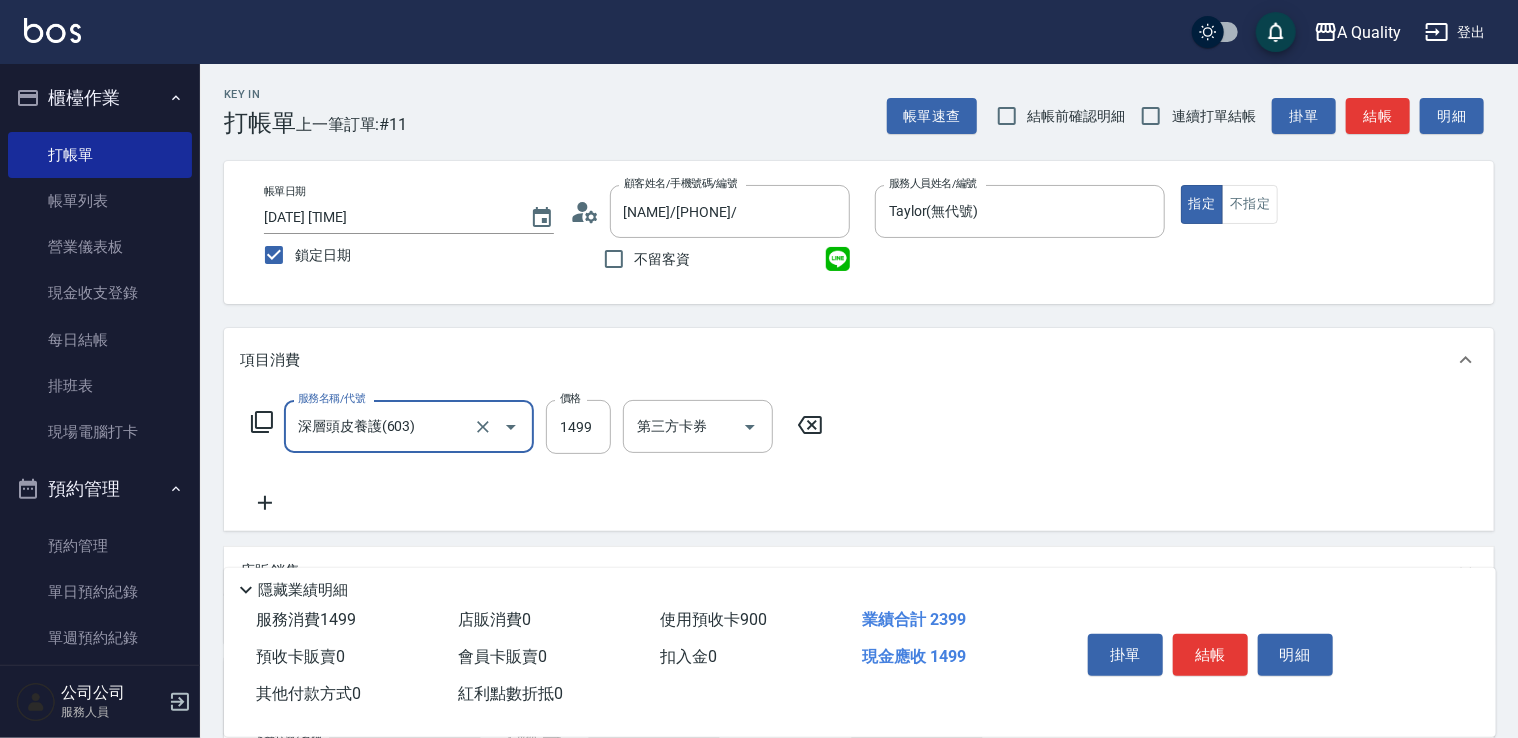 type on "深層頭皮養護(603)" 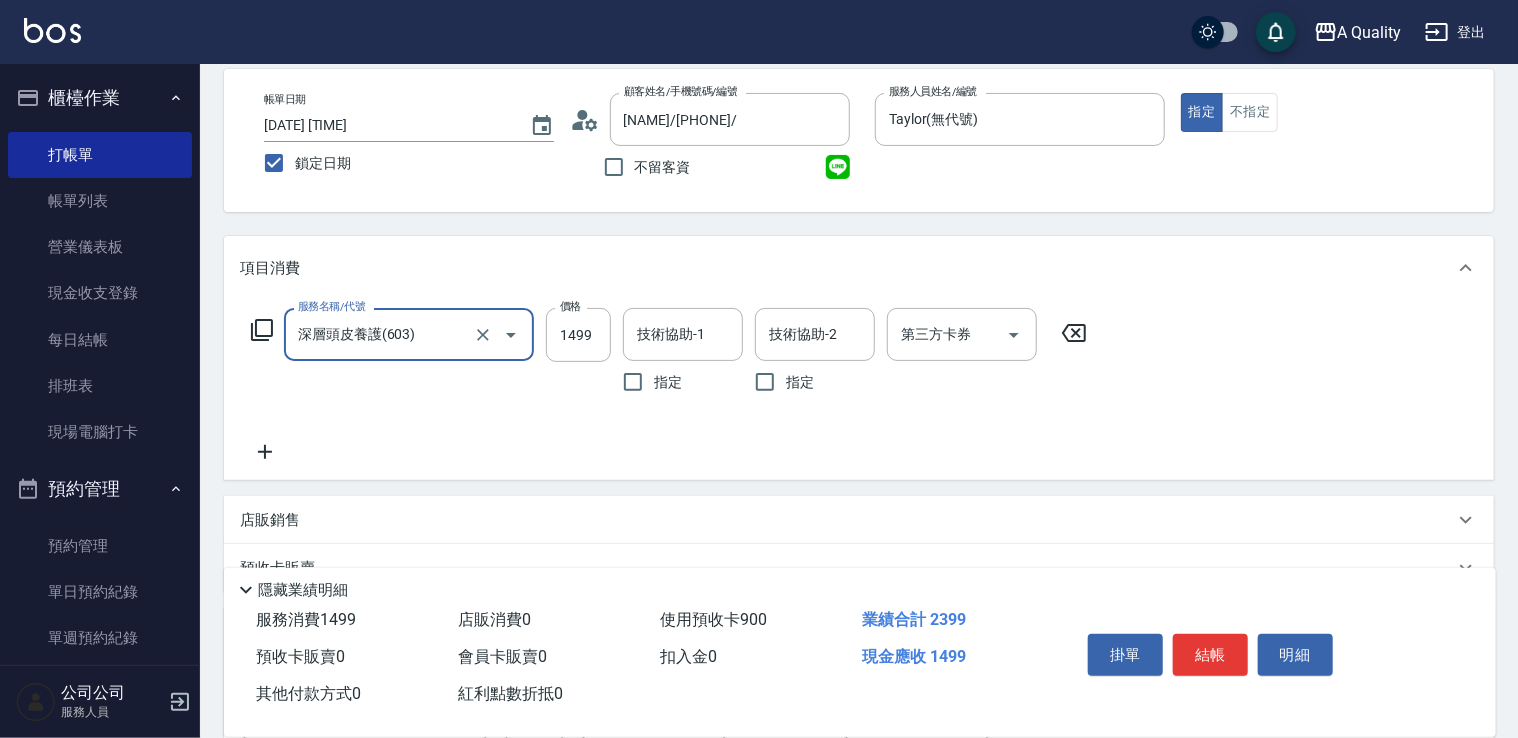 scroll, scrollTop: 200, scrollLeft: 0, axis: vertical 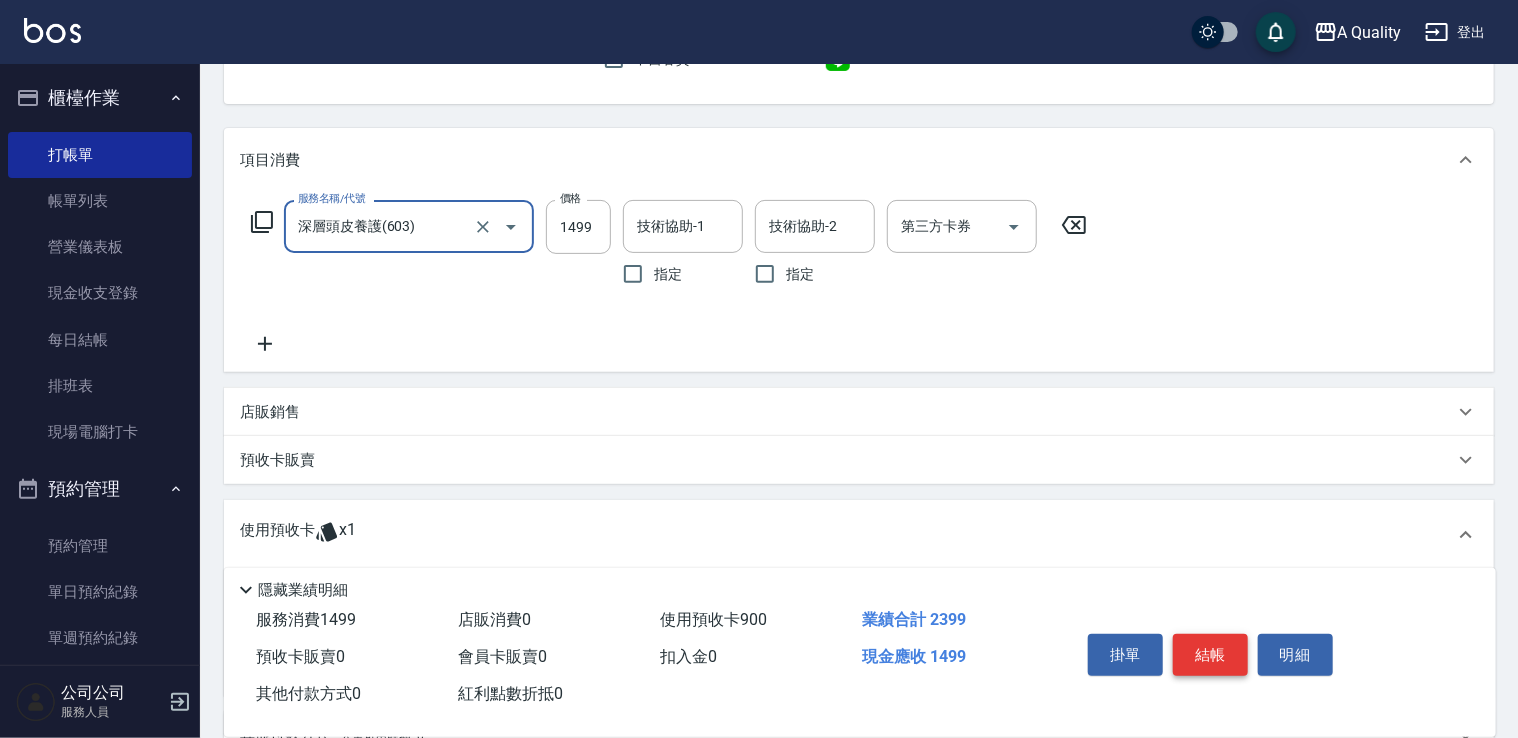 click on "結帳" at bounding box center [1210, 655] 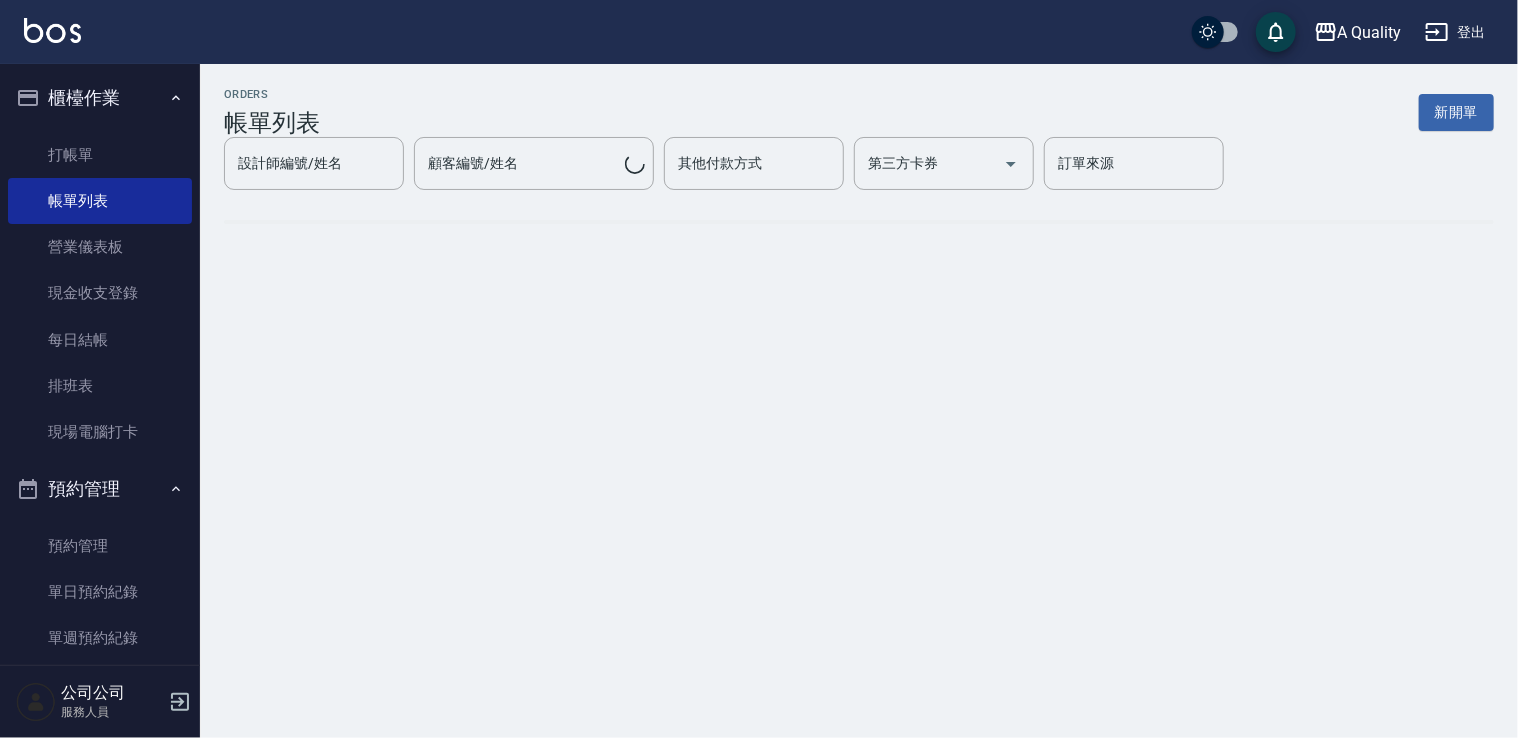 scroll, scrollTop: 0, scrollLeft: 0, axis: both 